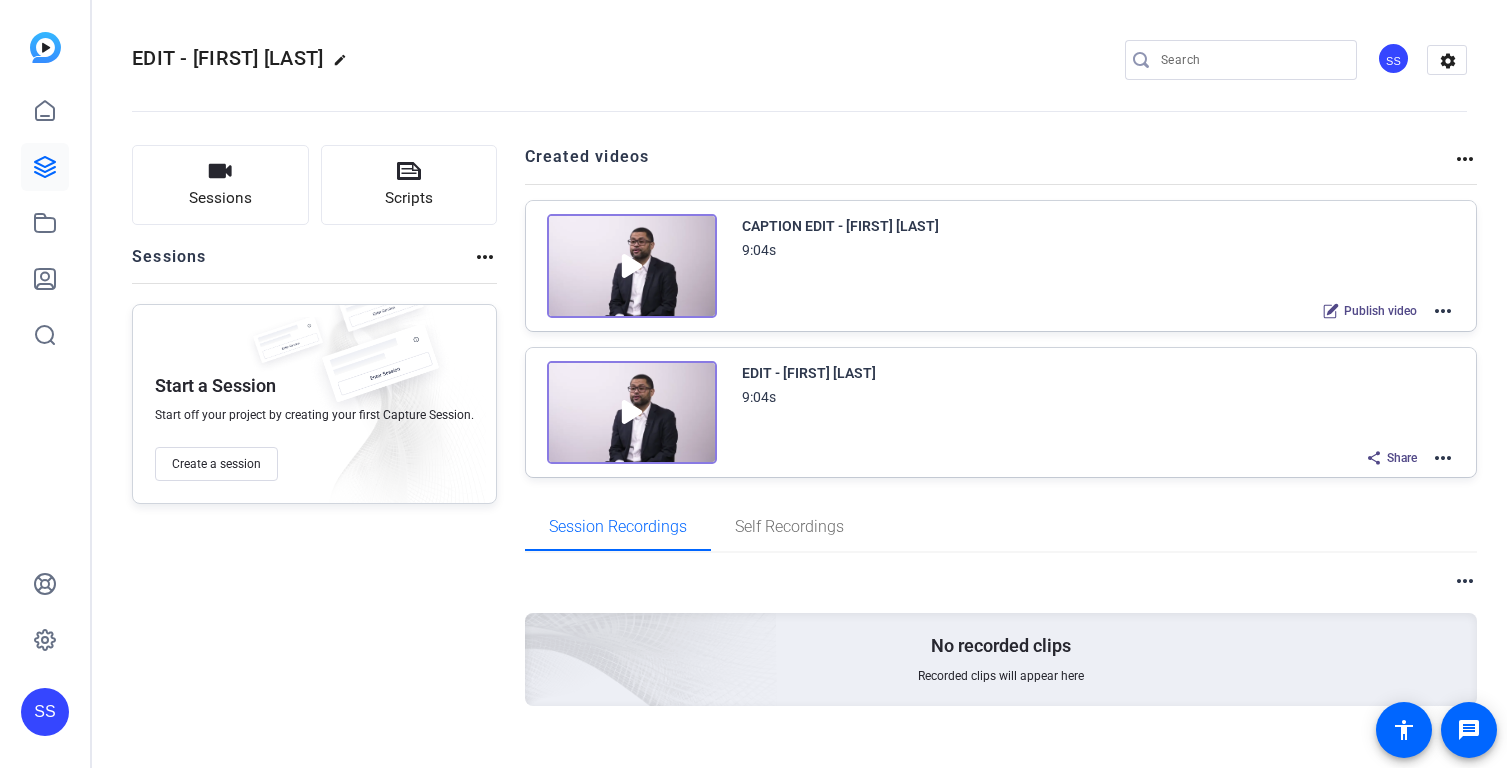 scroll, scrollTop: 0, scrollLeft: 0, axis: both 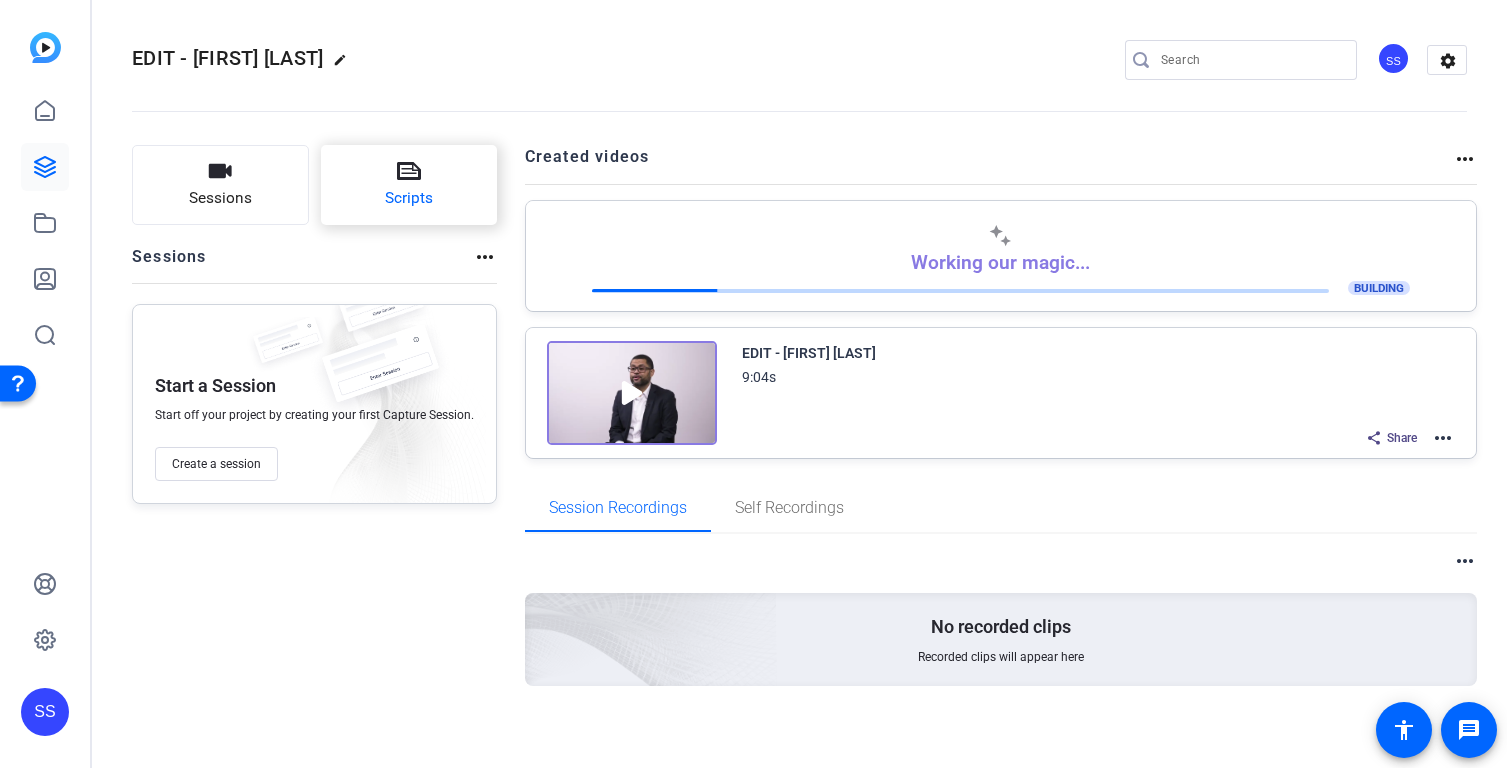 click on "Scripts" 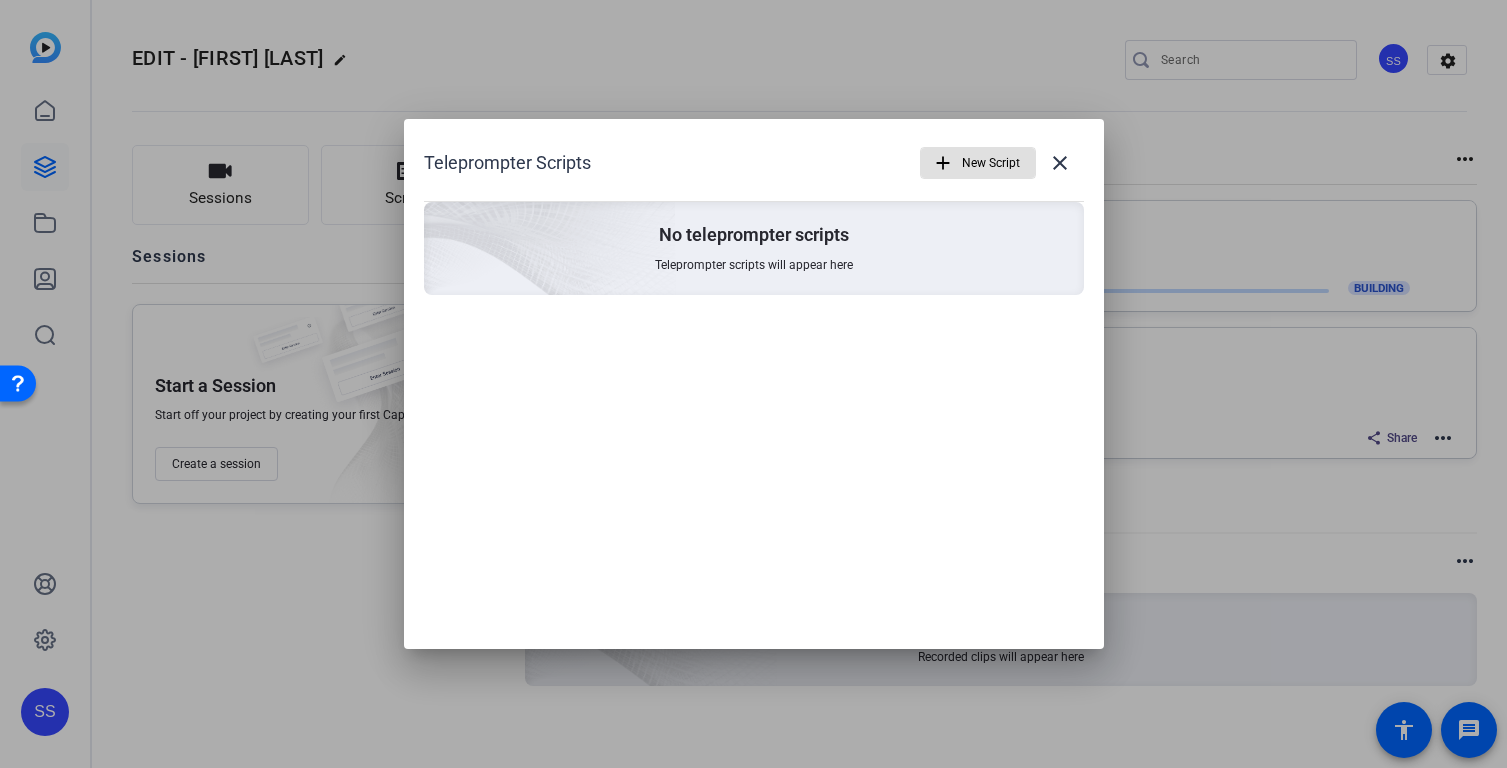 type 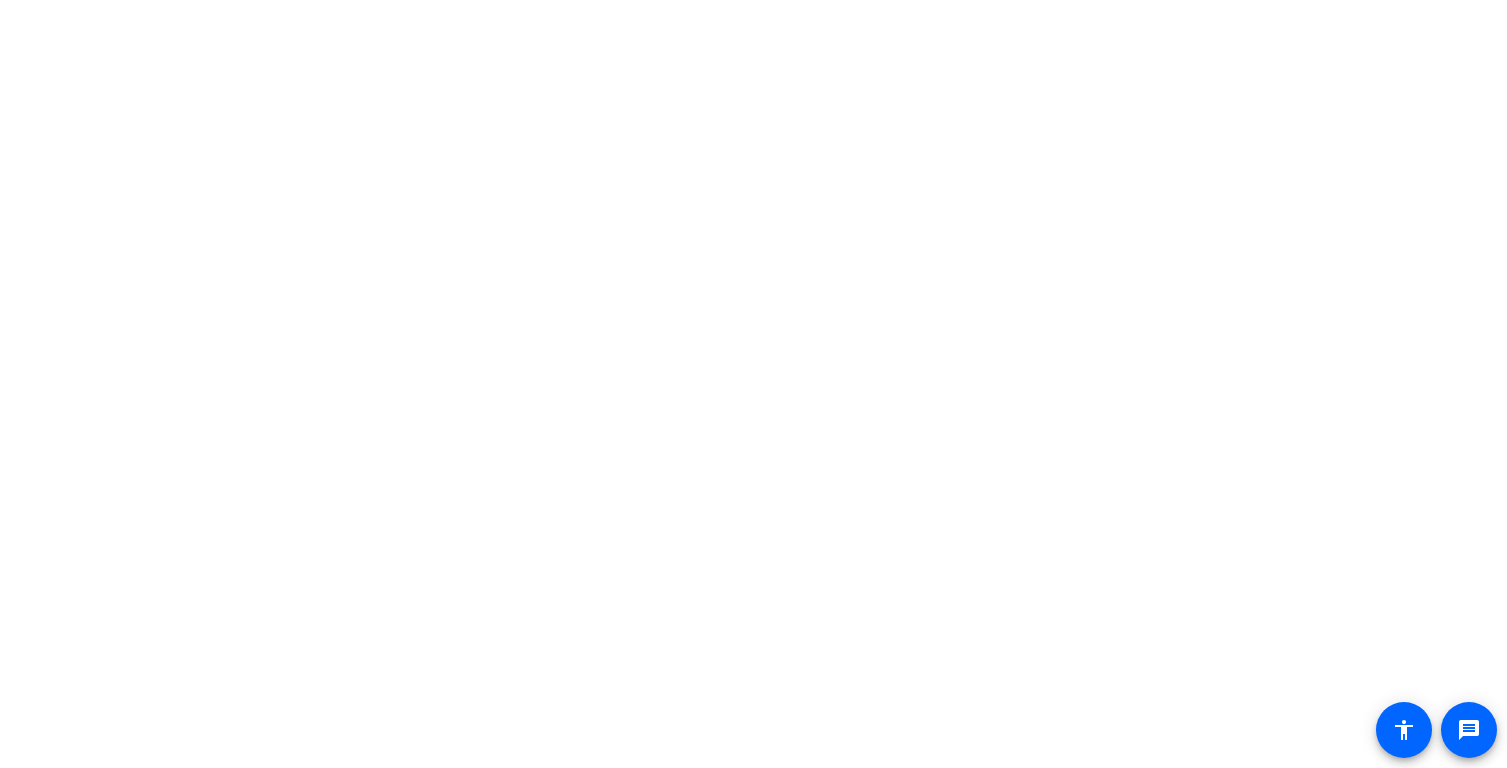 scroll, scrollTop: 0, scrollLeft: 0, axis: both 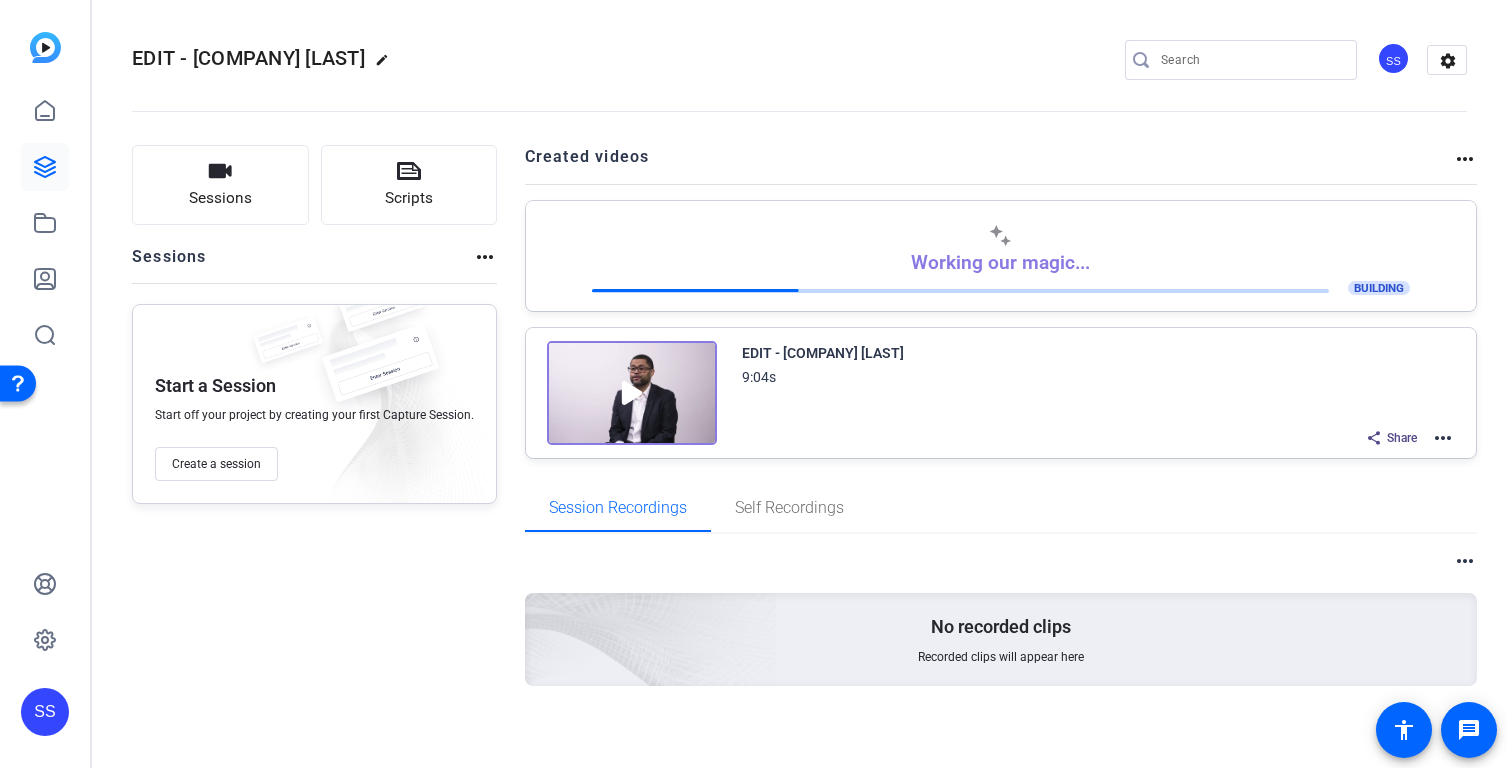 click on "SS" 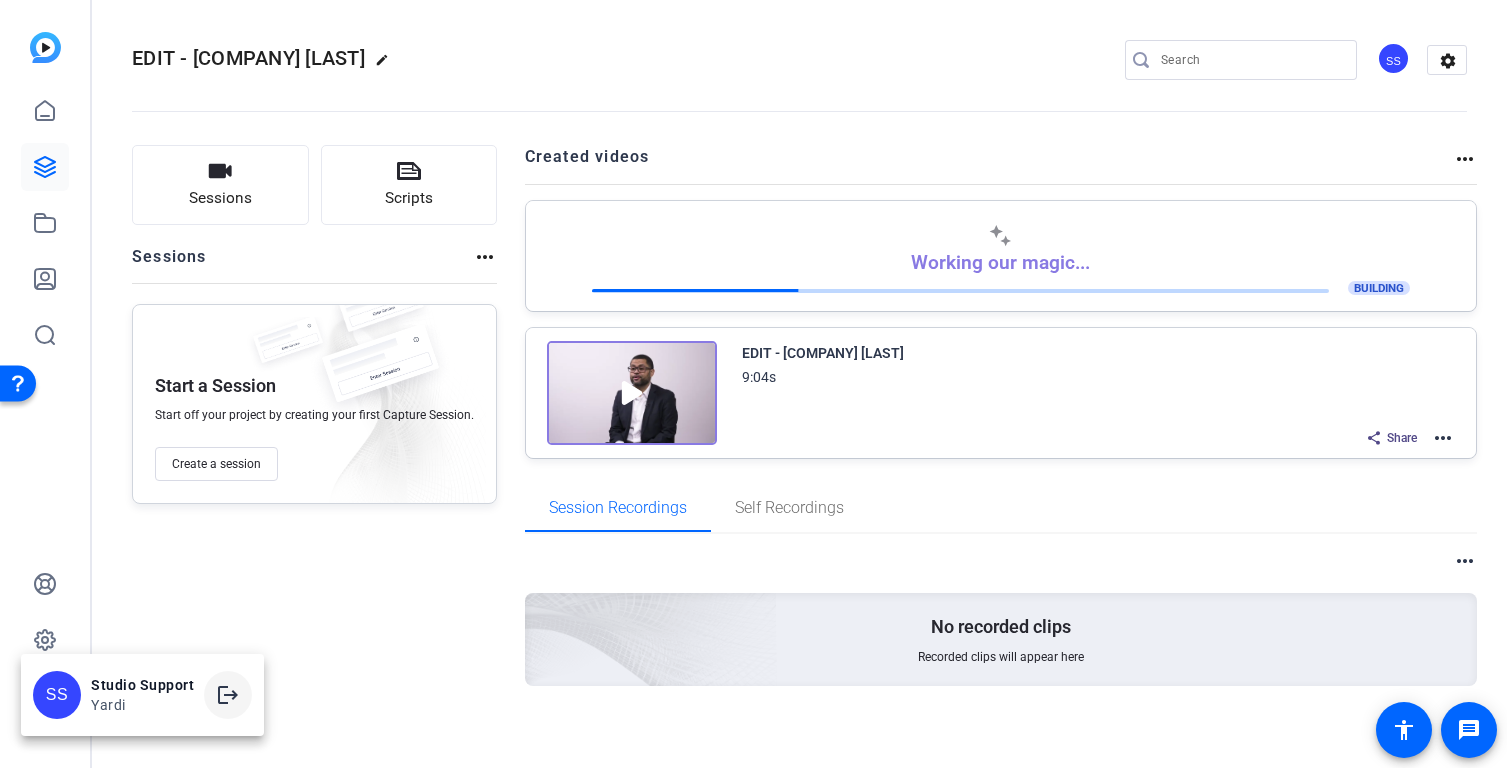 click on "logout" at bounding box center [228, 695] 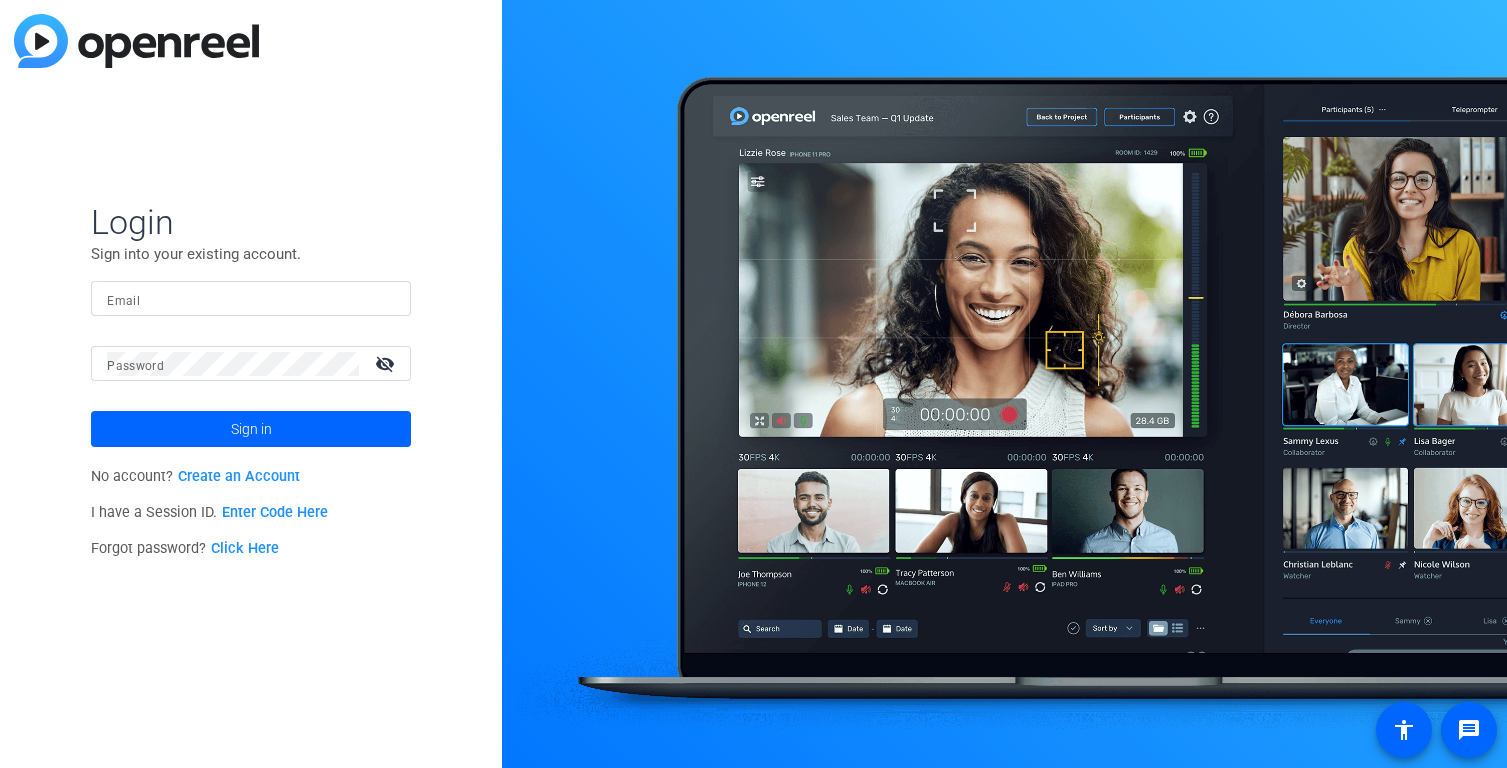 scroll, scrollTop: 0, scrollLeft: 0, axis: both 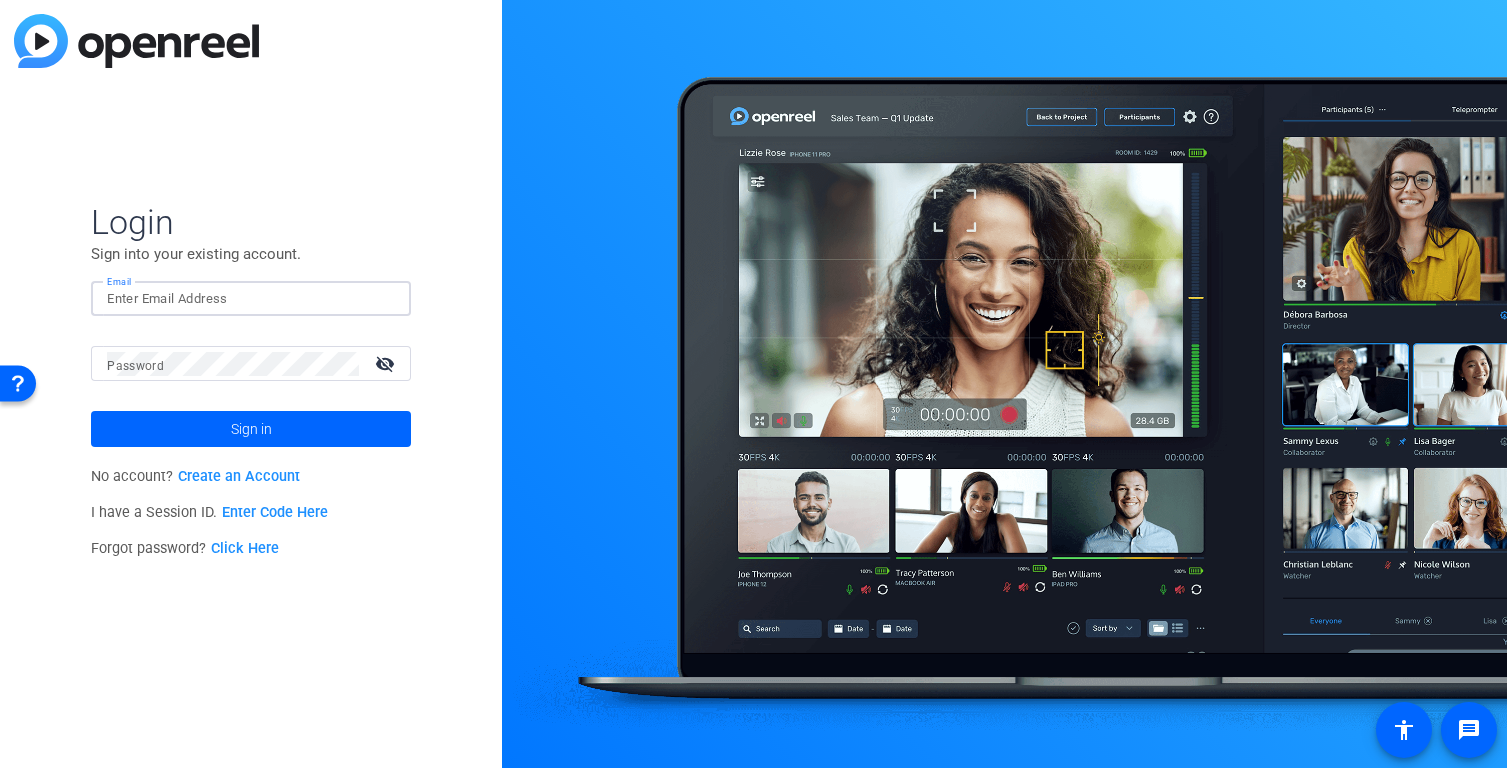 click on "Email" at bounding box center (251, 299) 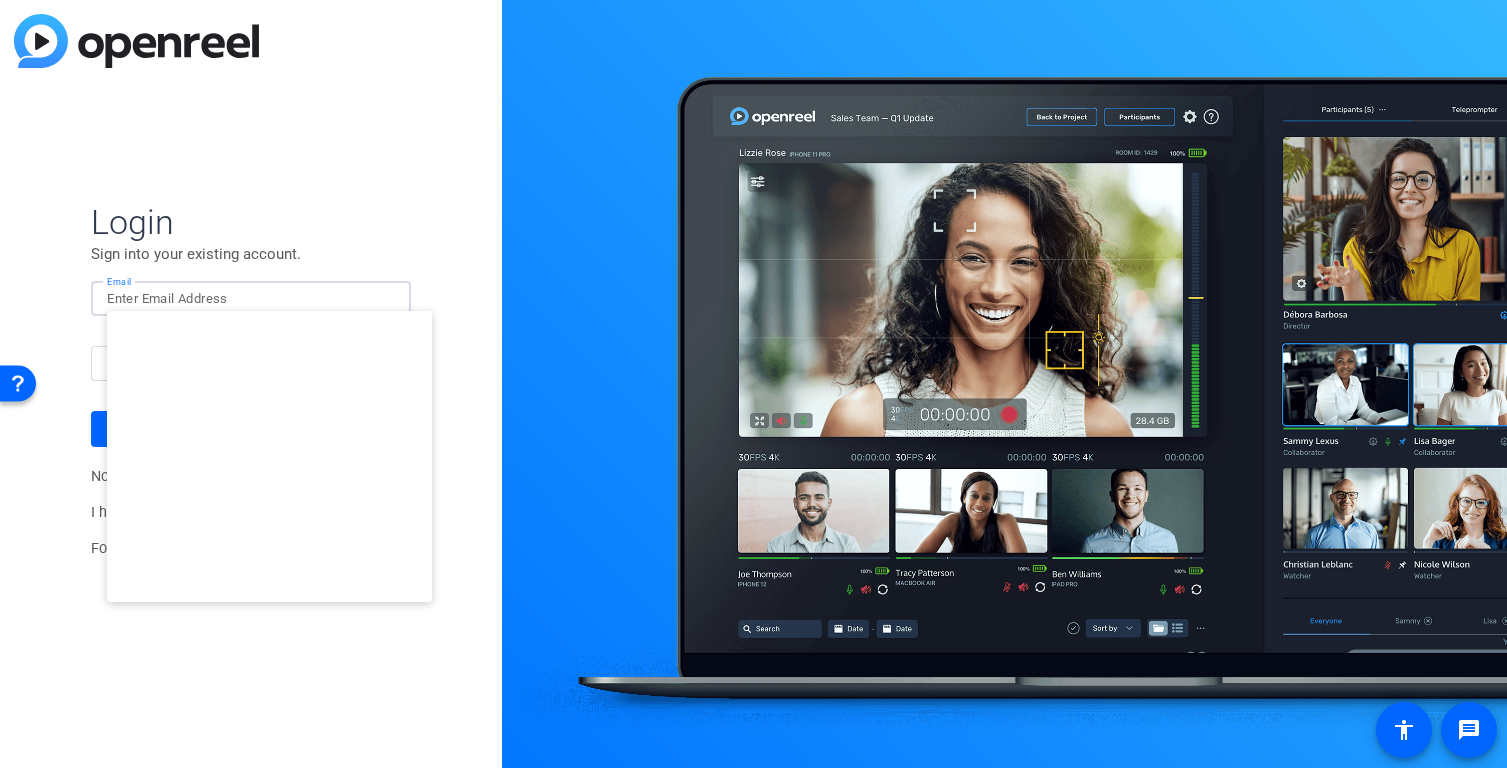 type on "[EMAIL]" 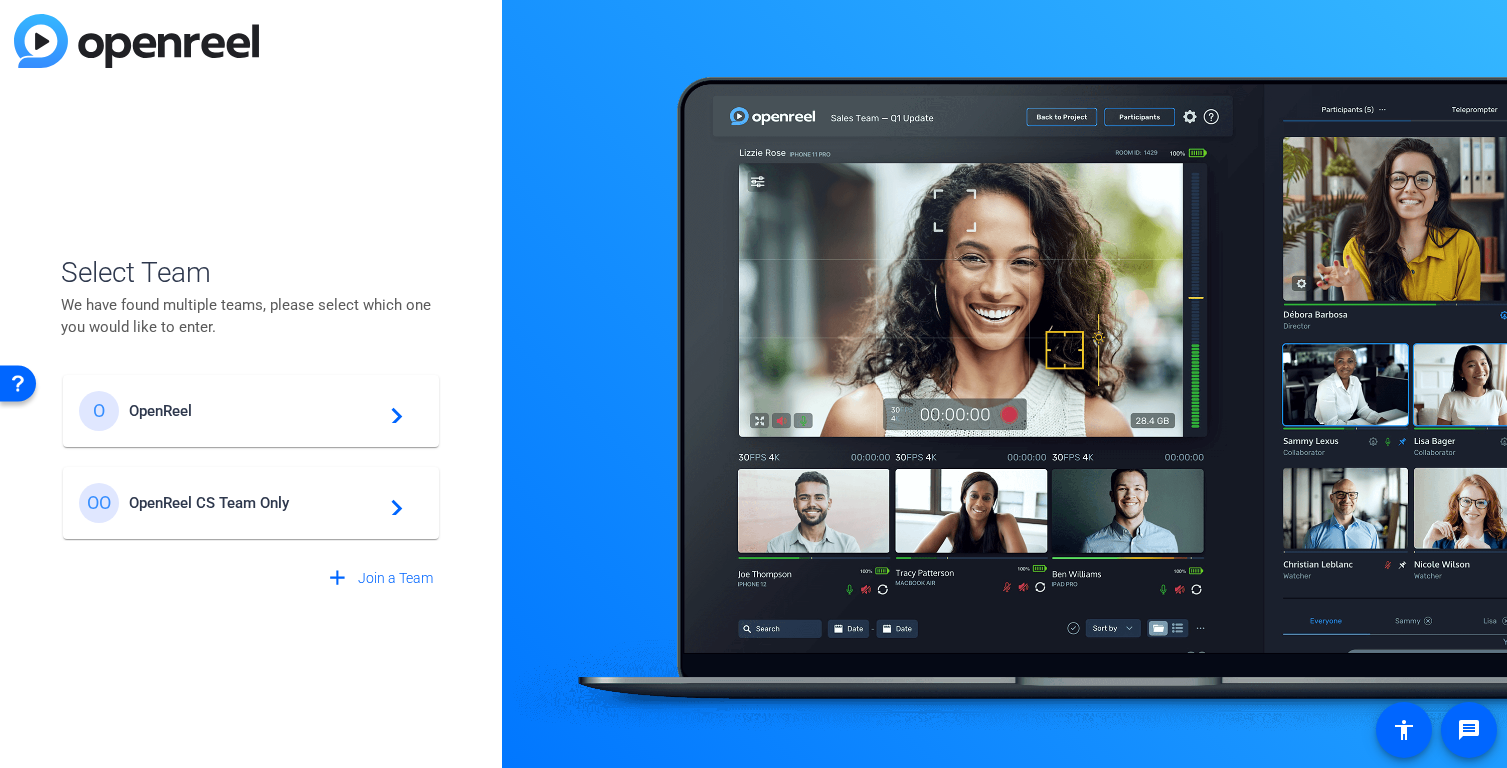 click on "O OpenReel  navigate_next" 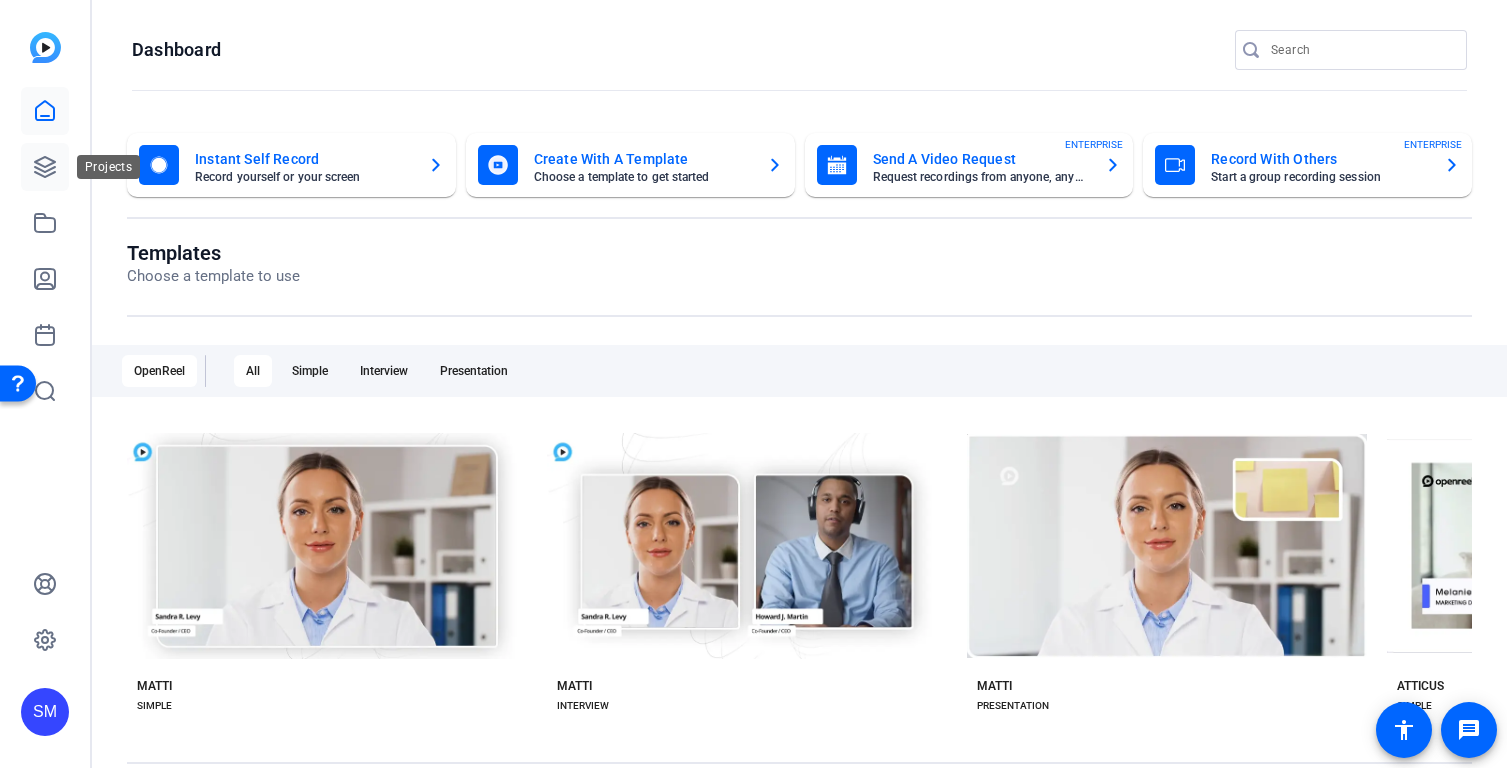 click 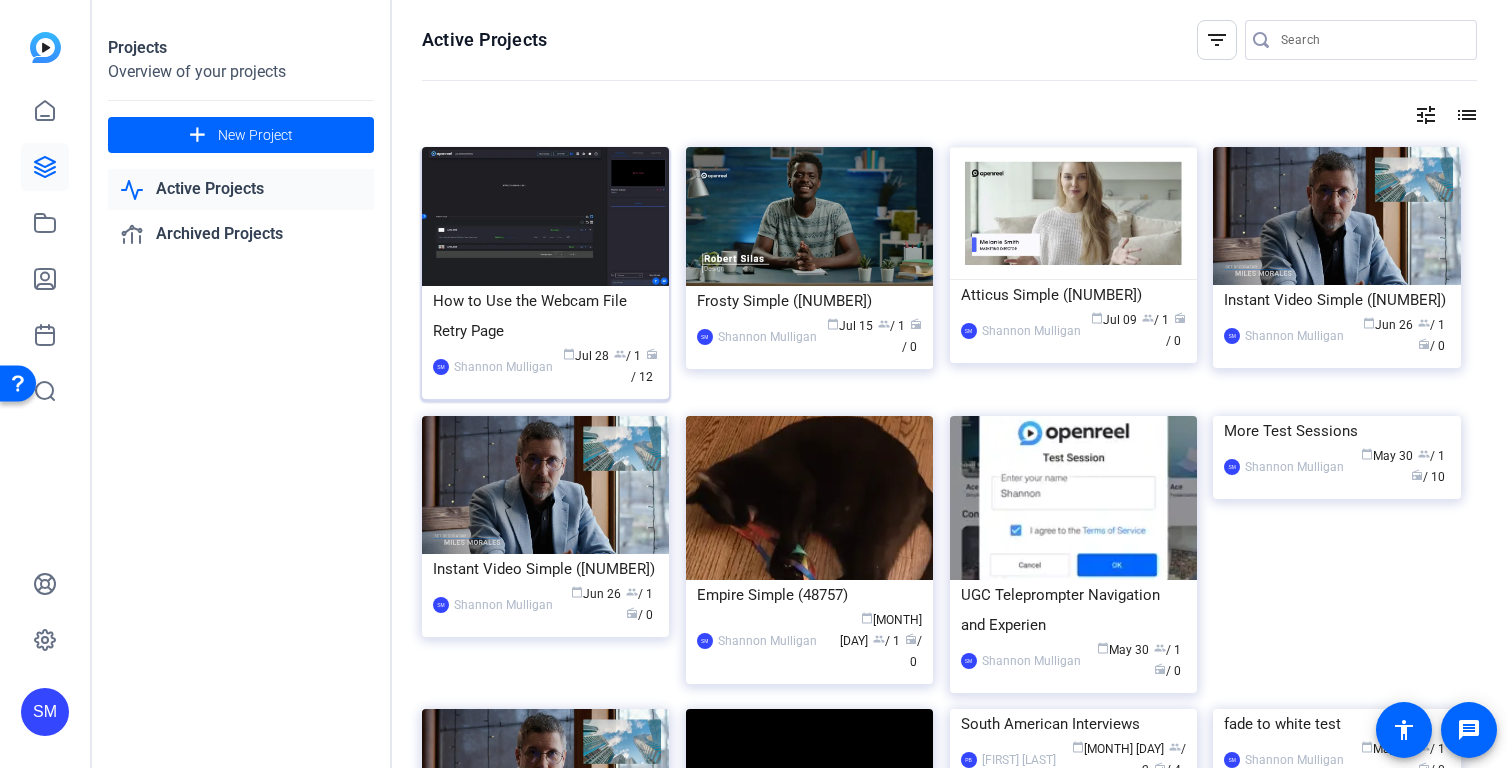 click on "How to Use the Webcam File Retry Page" 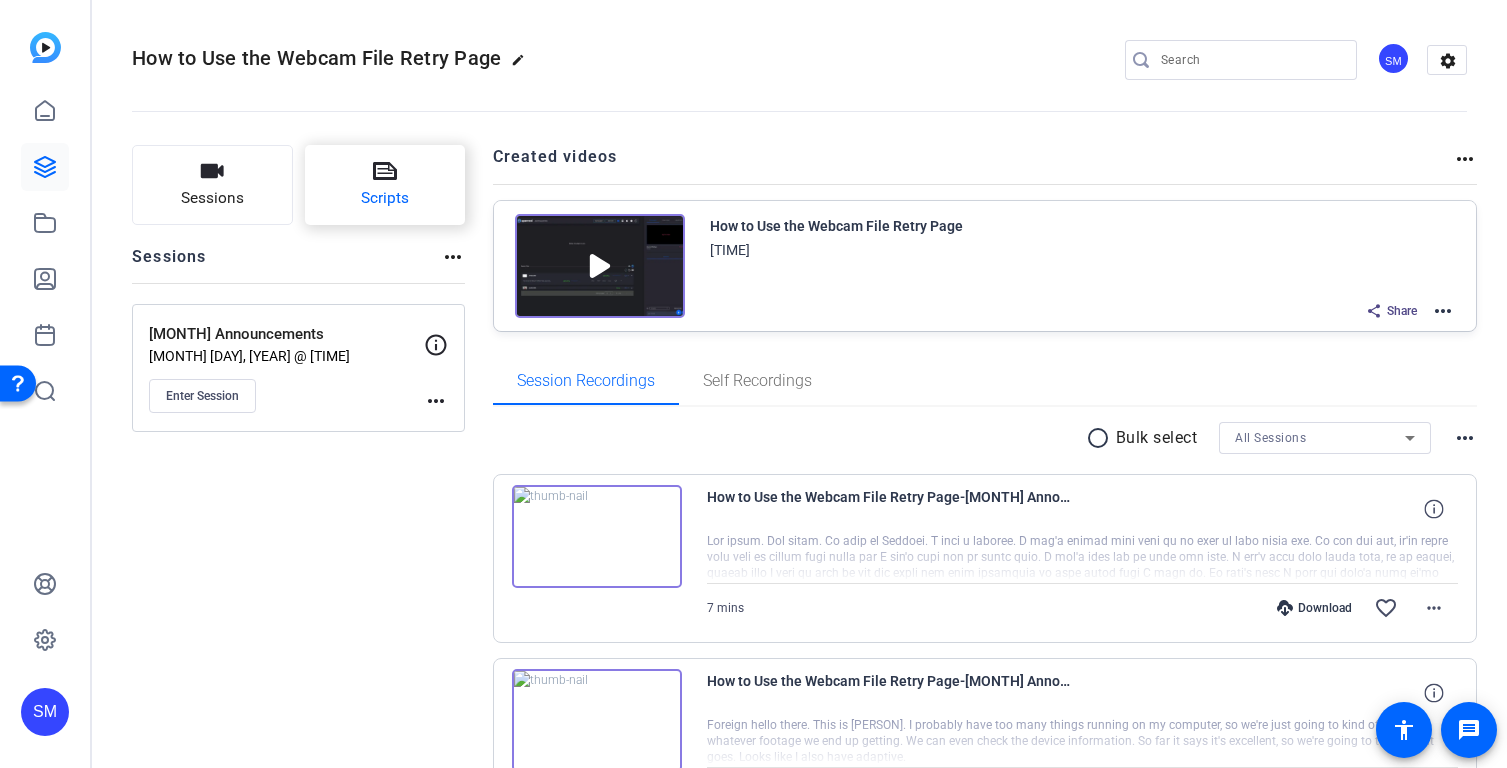 click on "Scripts" 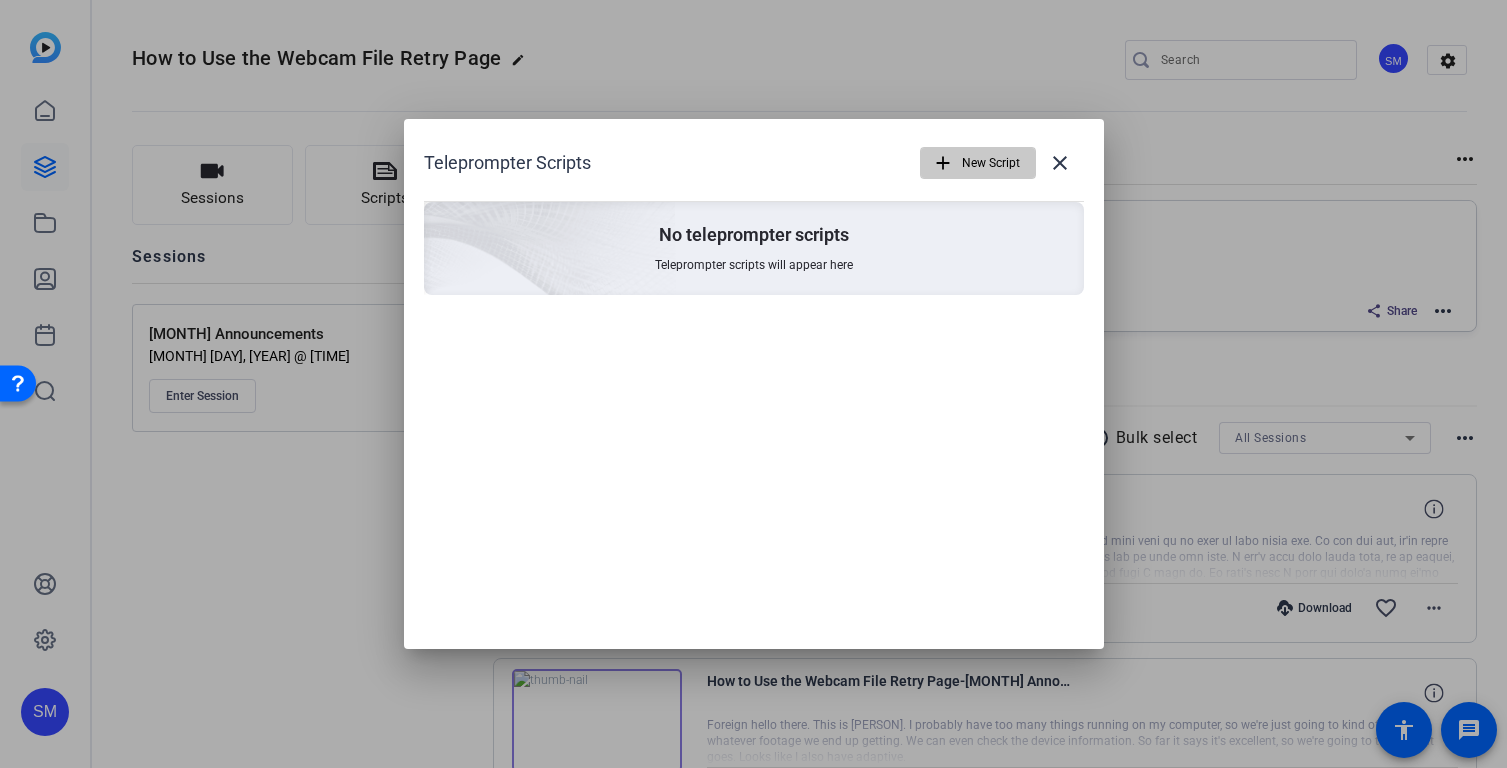 click on "New Script" at bounding box center (991, 163) 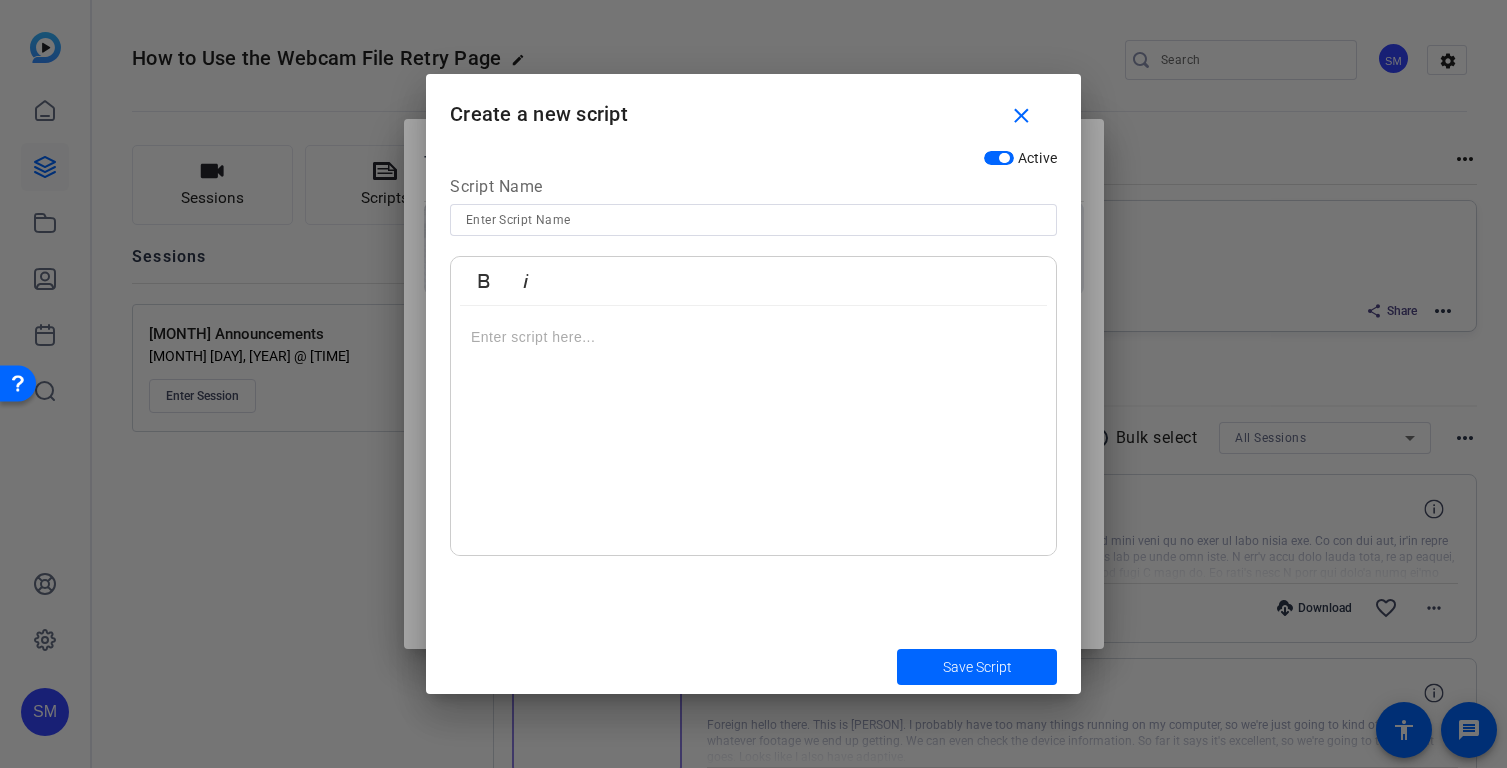 click at bounding box center [753, 431] 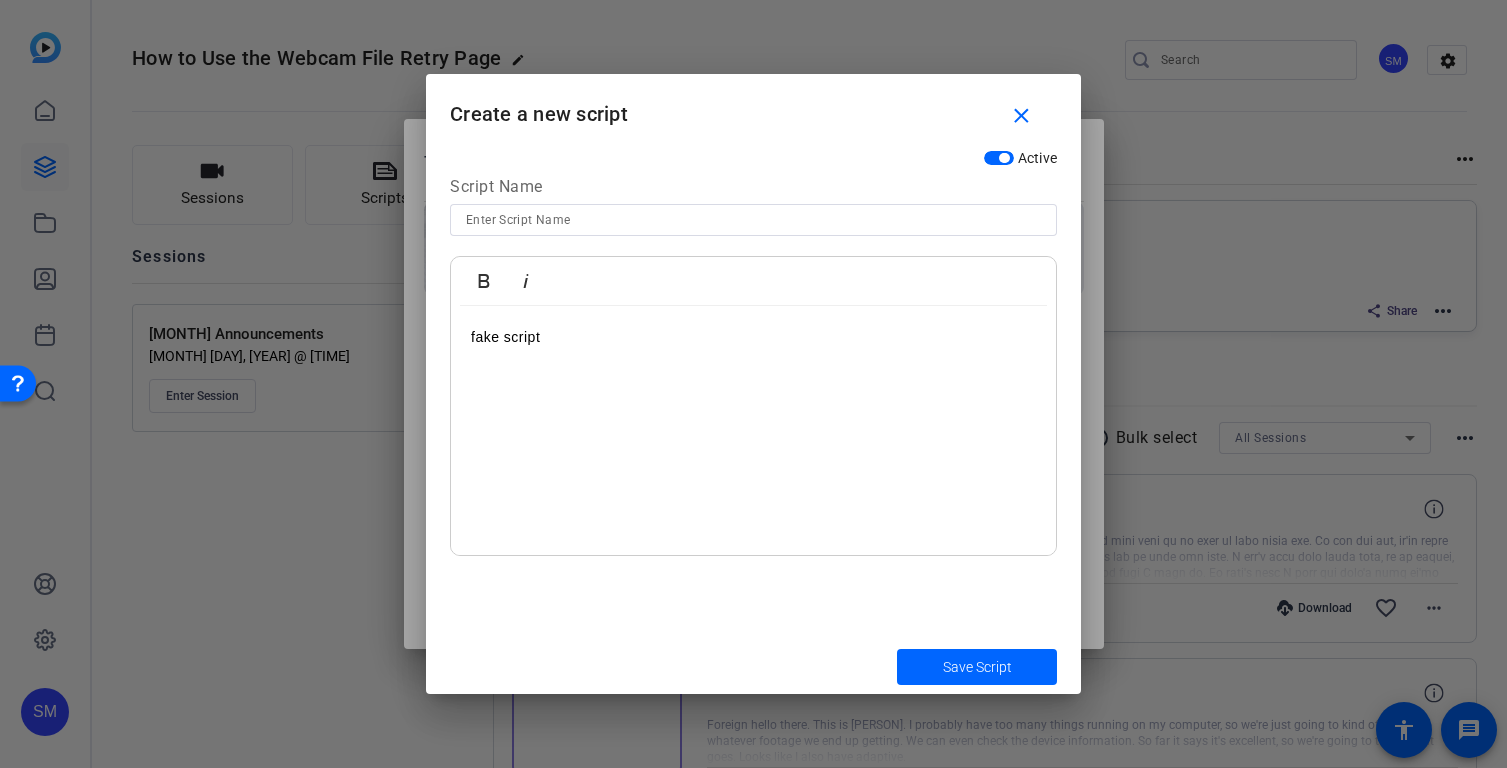 click at bounding box center [753, 220] 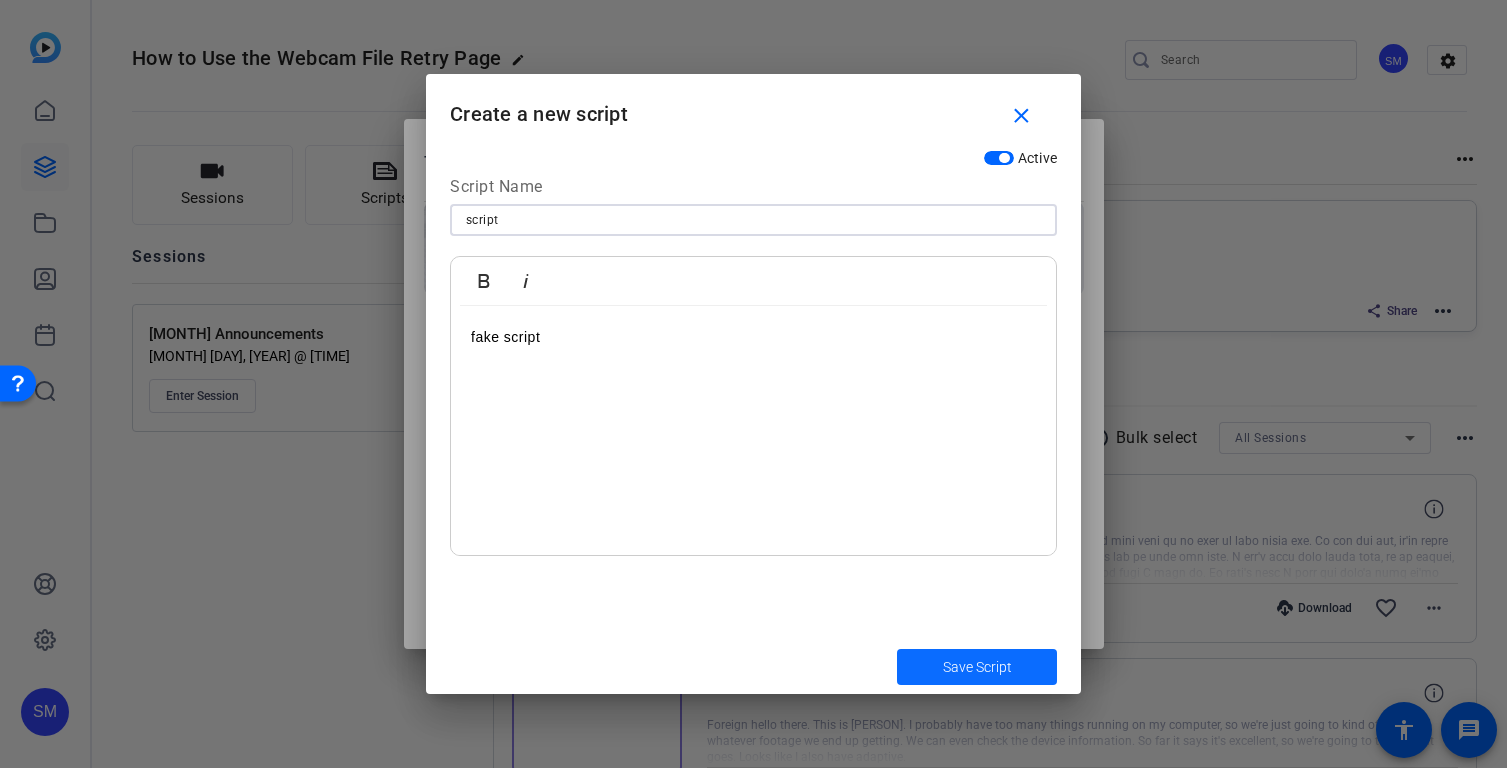 type on "script" 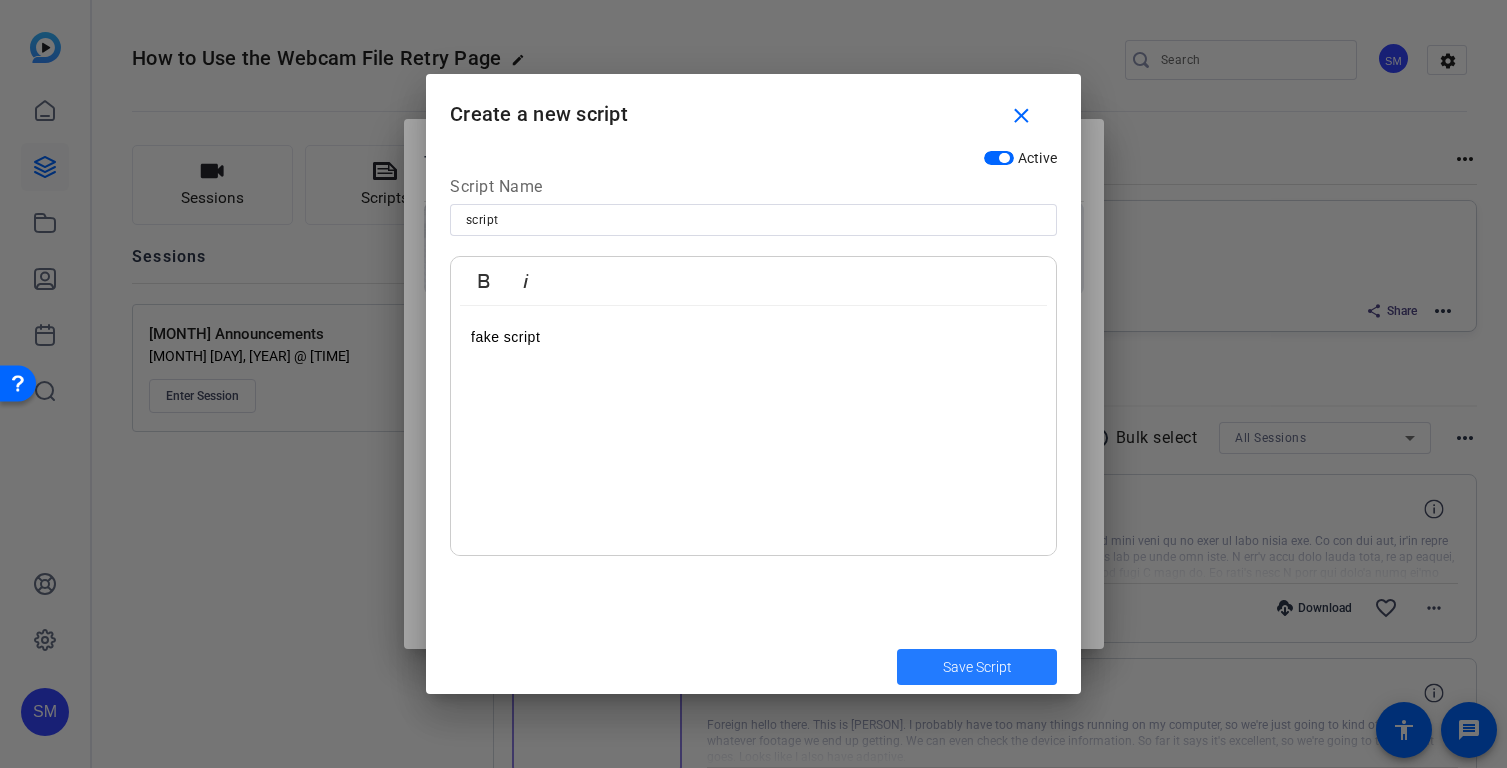 click on "Save Script" at bounding box center [977, 667] 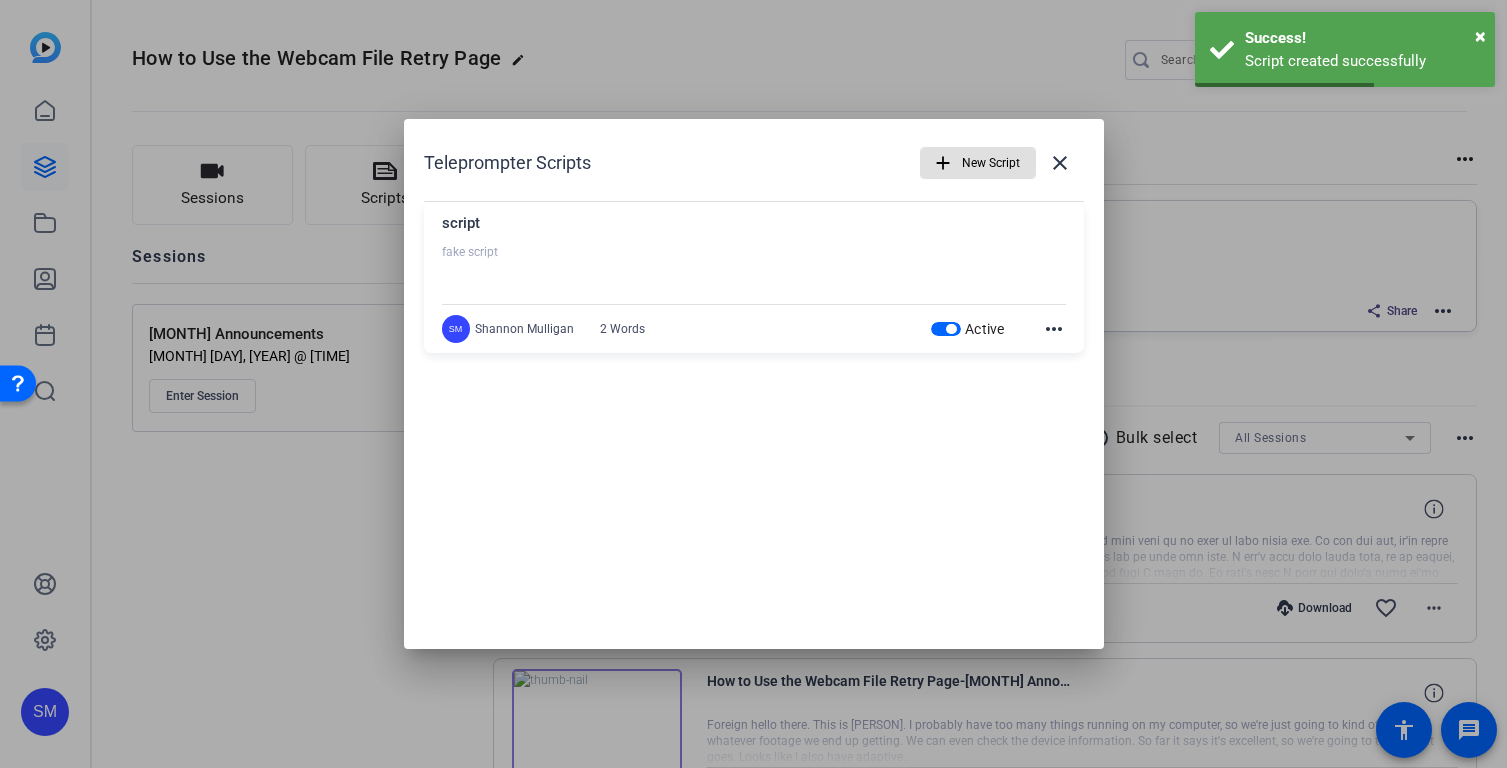click on "script fake script  SM  [PERSON] [WORDS] Active more_horiz" at bounding box center (754, 278) 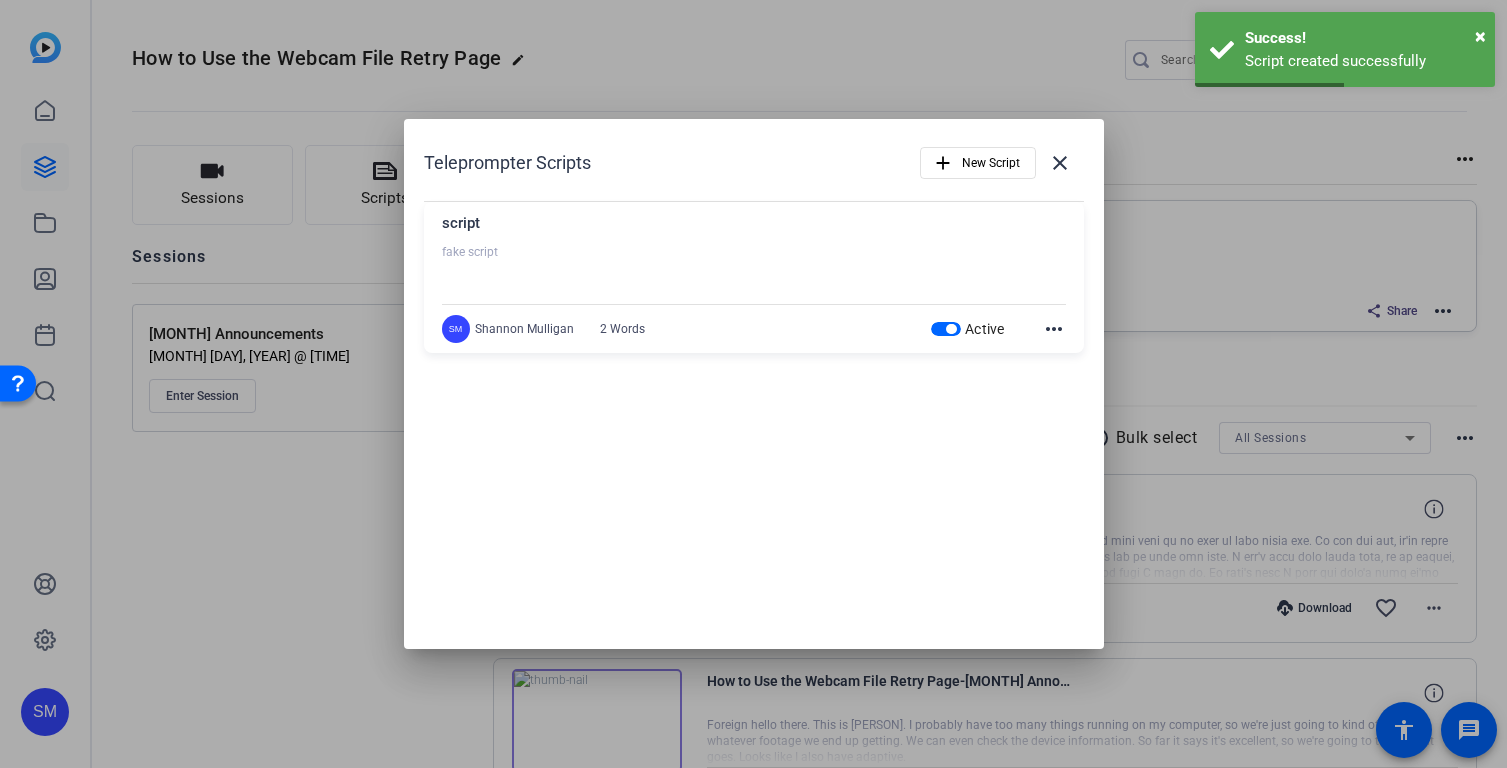 click on "more_horiz" 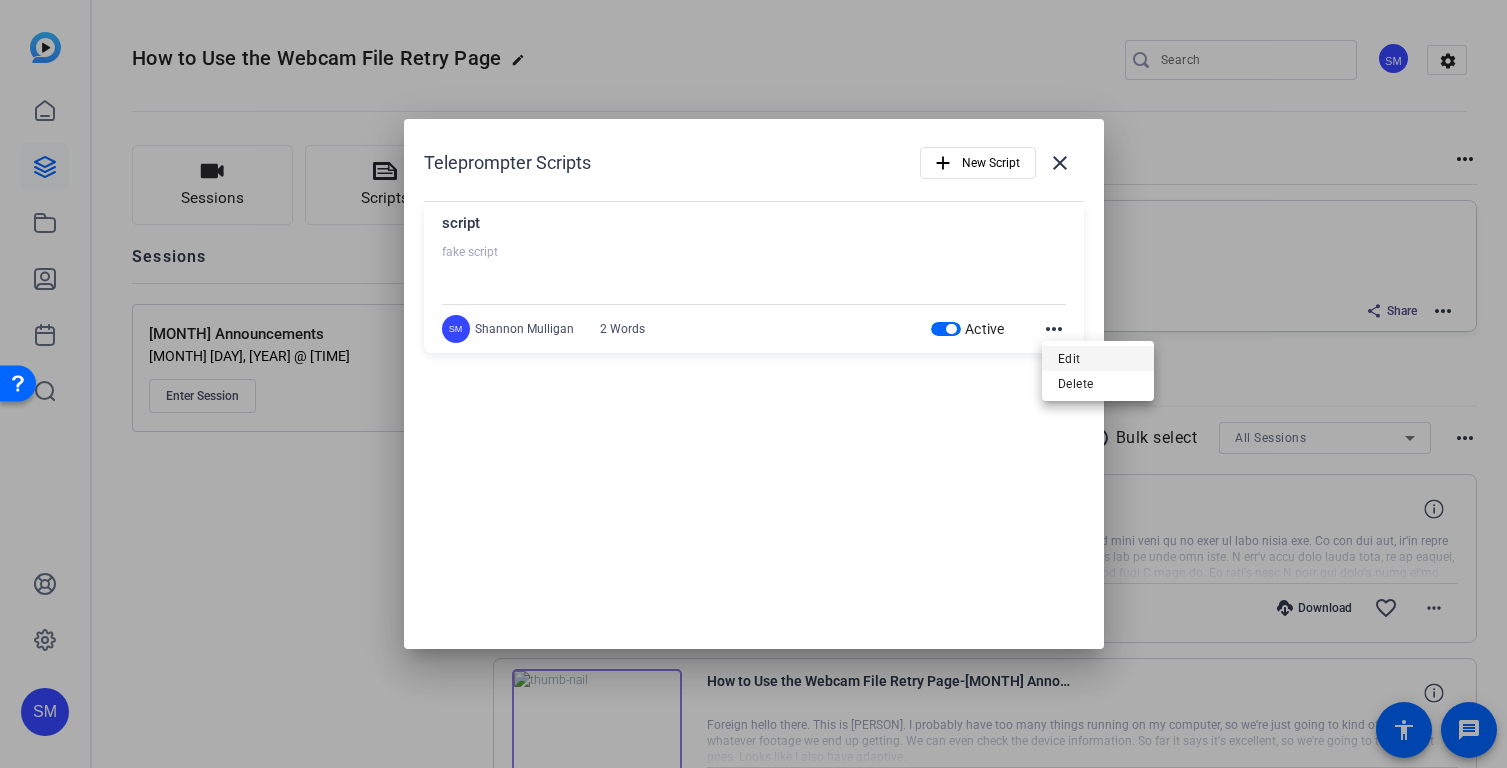 click on "Edit" at bounding box center (1098, 359) 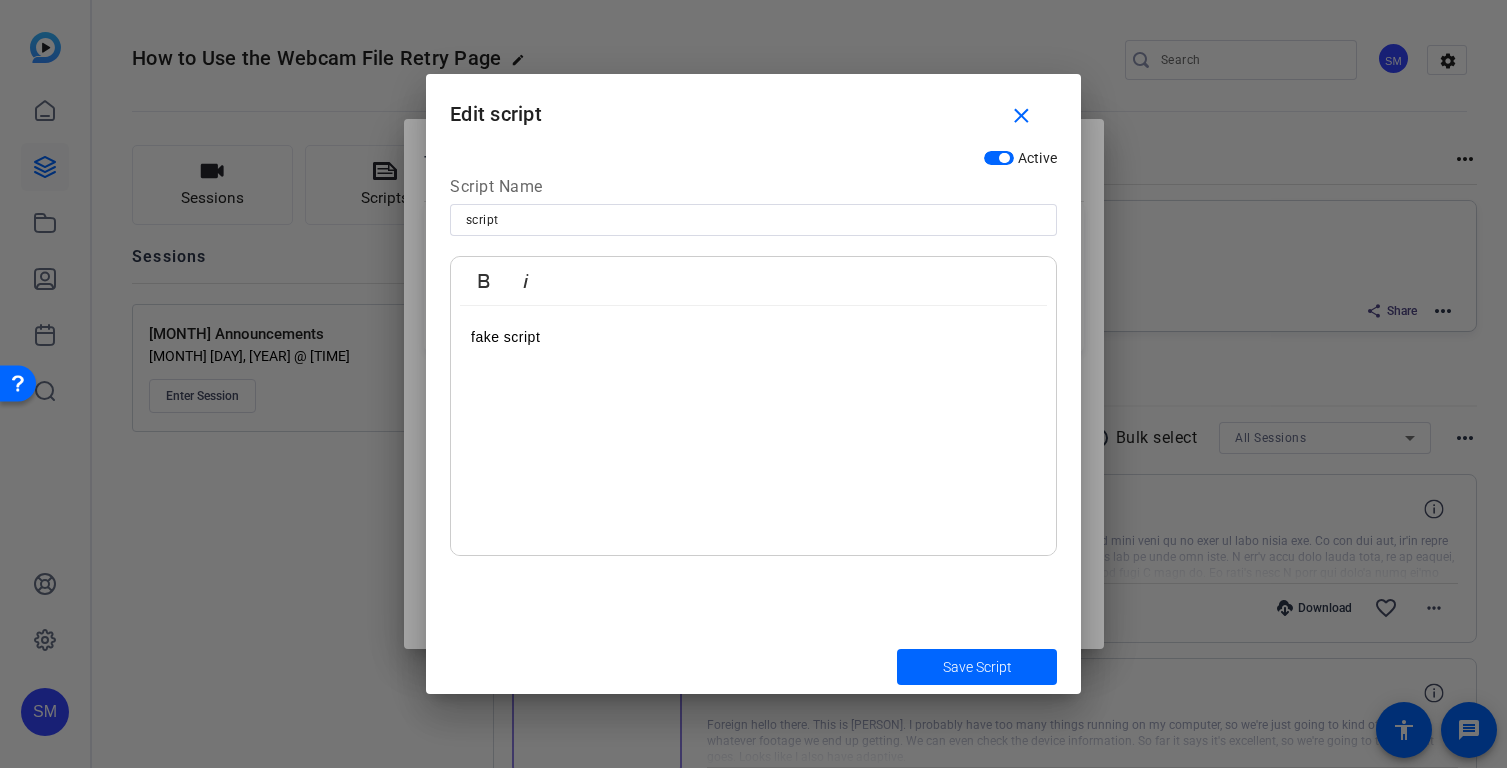 click on "close" at bounding box center [1021, 116] 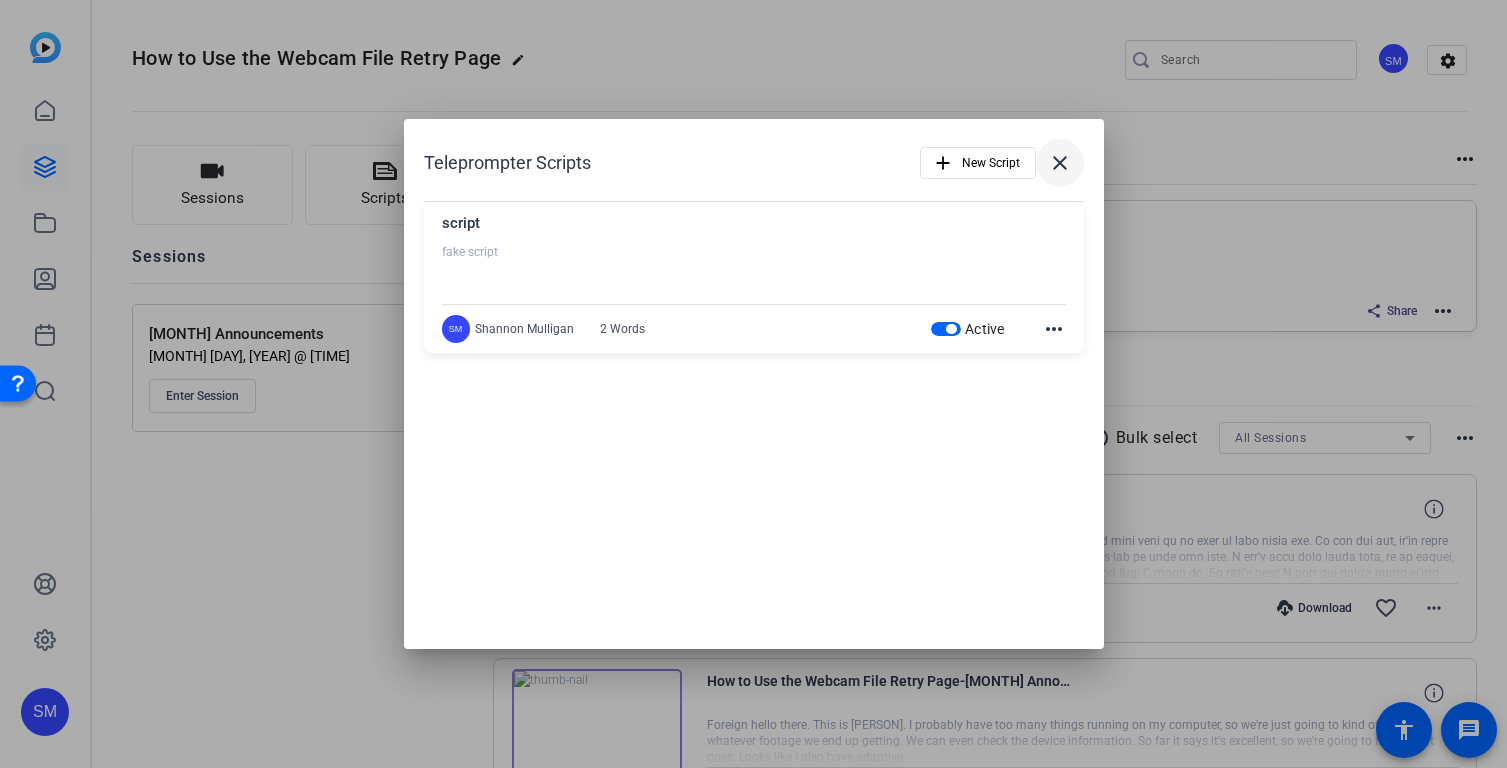 click on "close" at bounding box center [1060, 163] 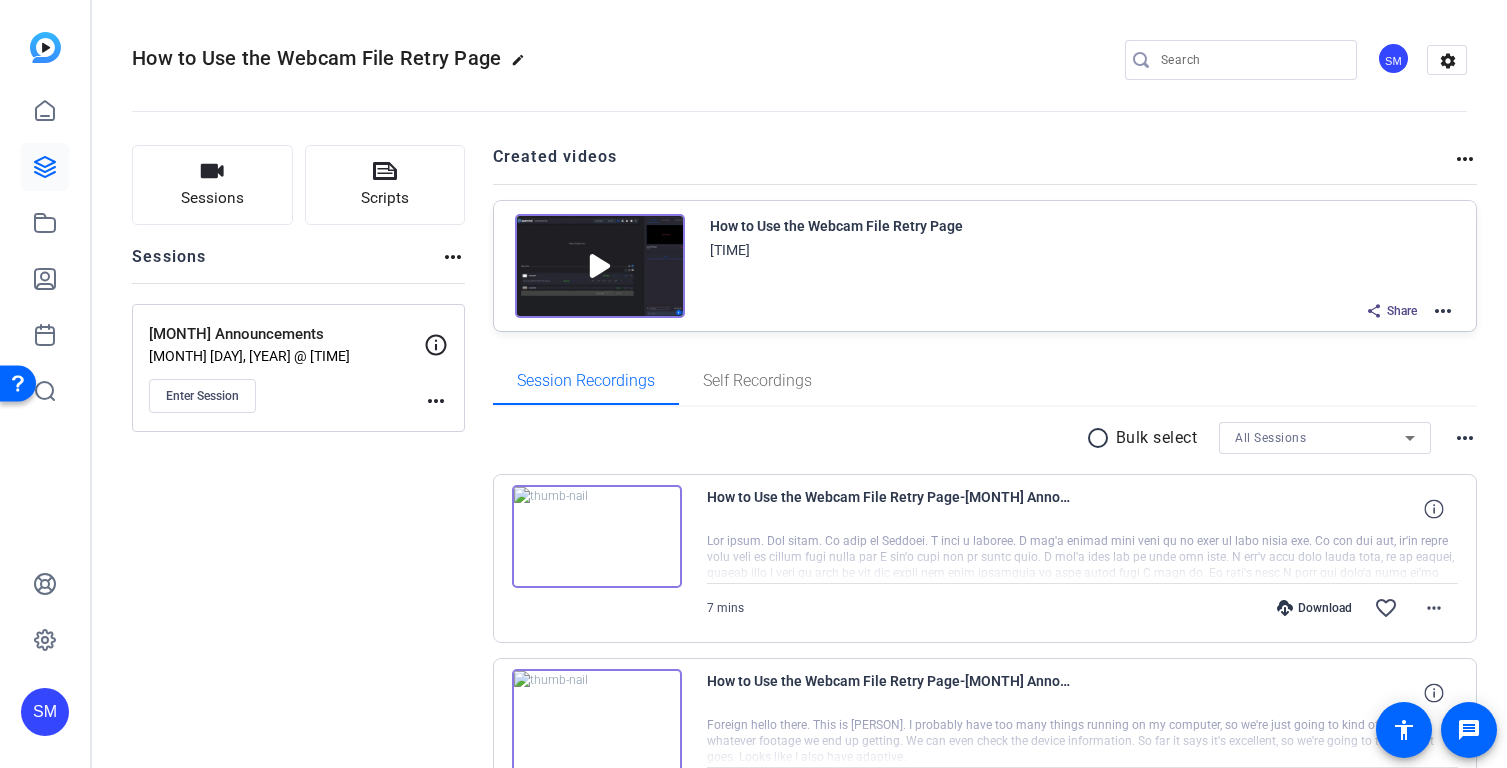click on "SM" 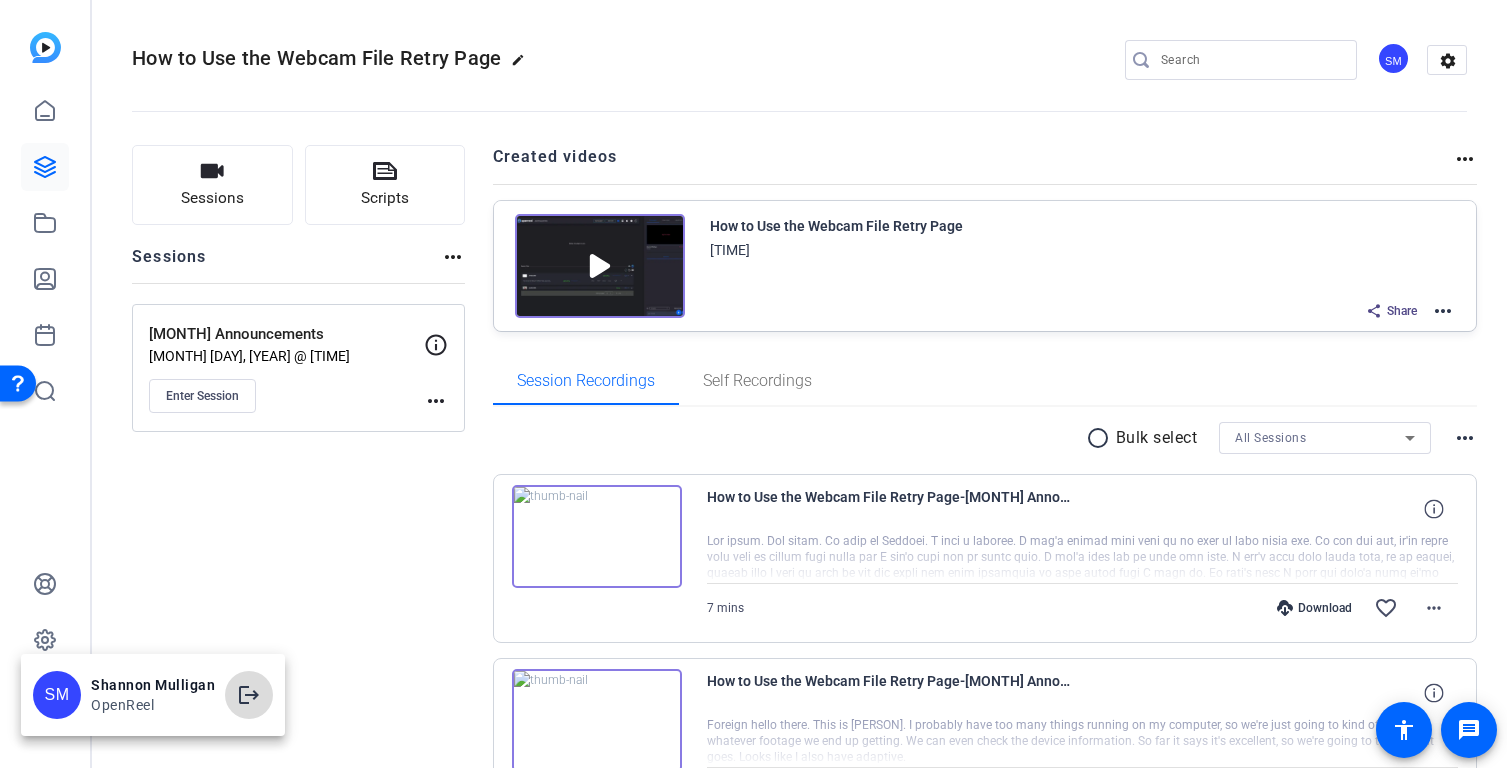 click at bounding box center [249, 695] 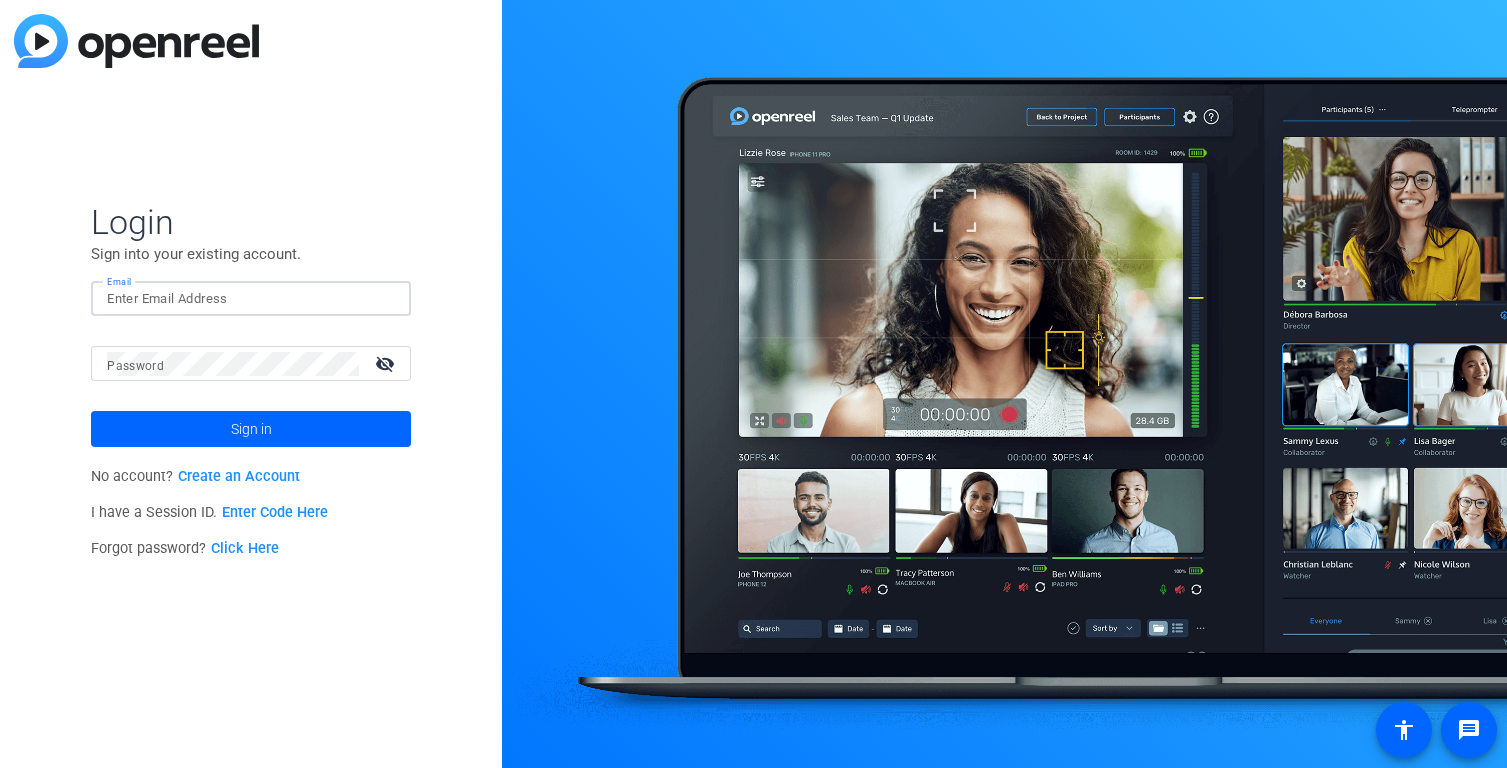 scroll, scrollTop: 0, scrollLeft: 0, axis: both 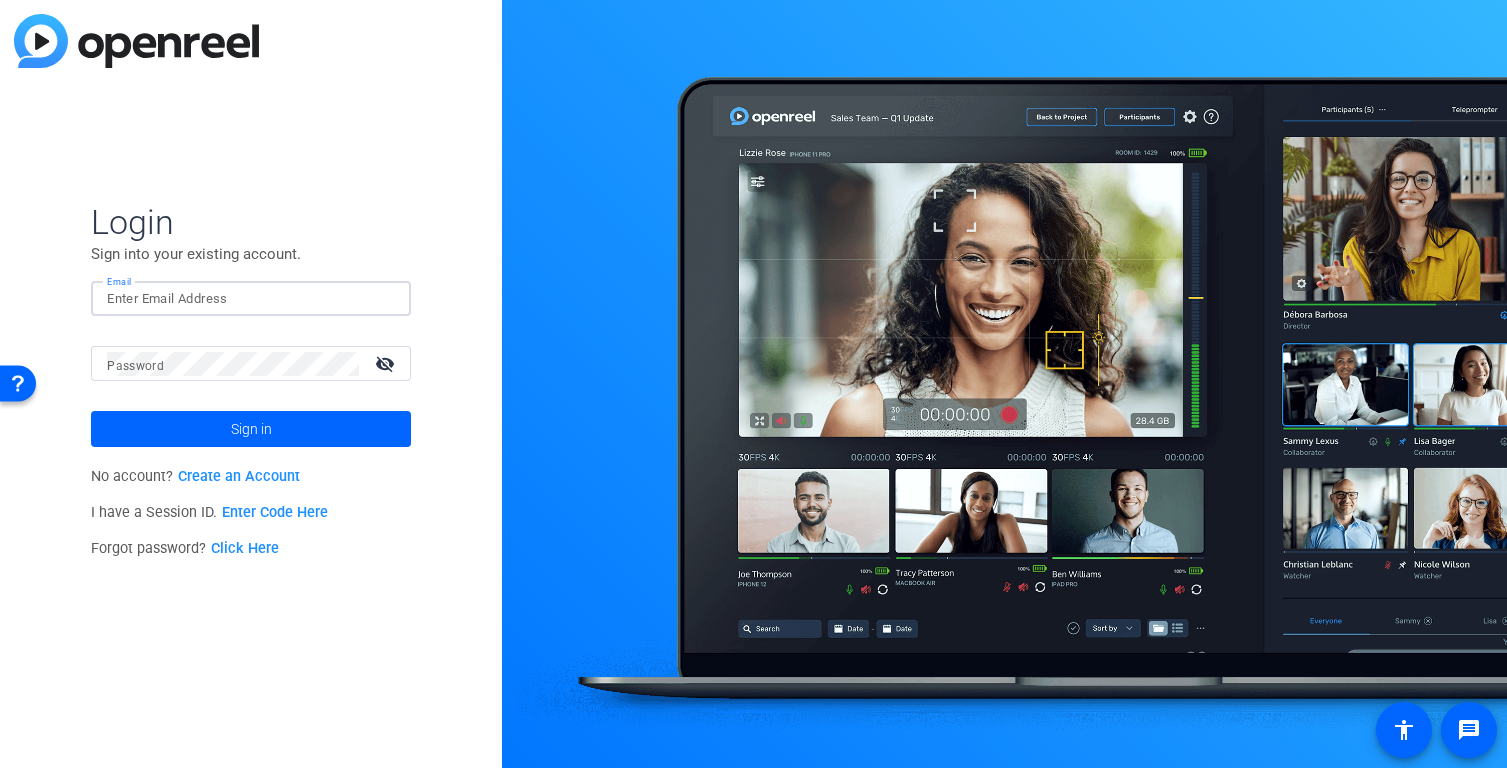 type on "studiosupport+3@openreel.com" 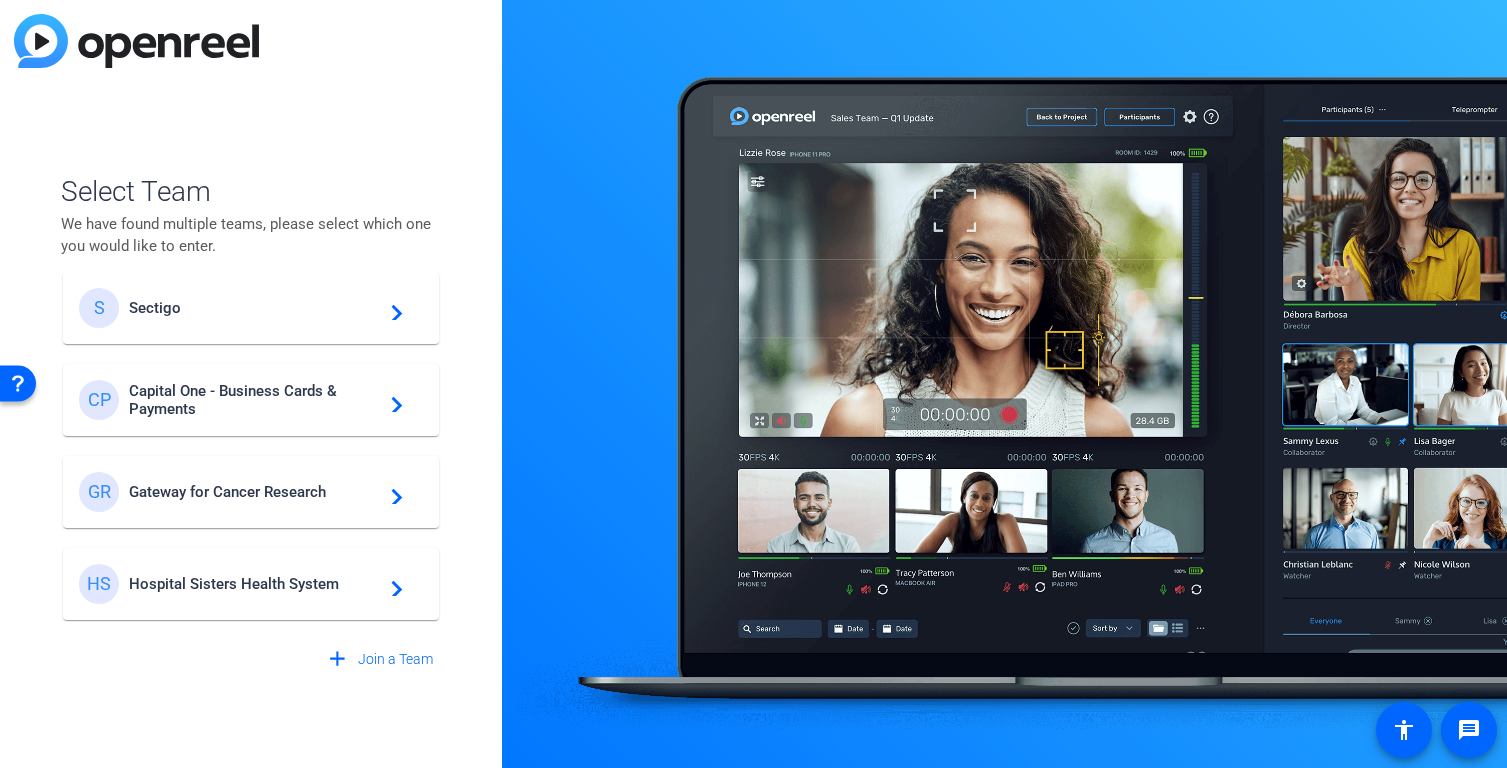 scroll, scrollTop: 0, scrollLeft: 0, axis: both 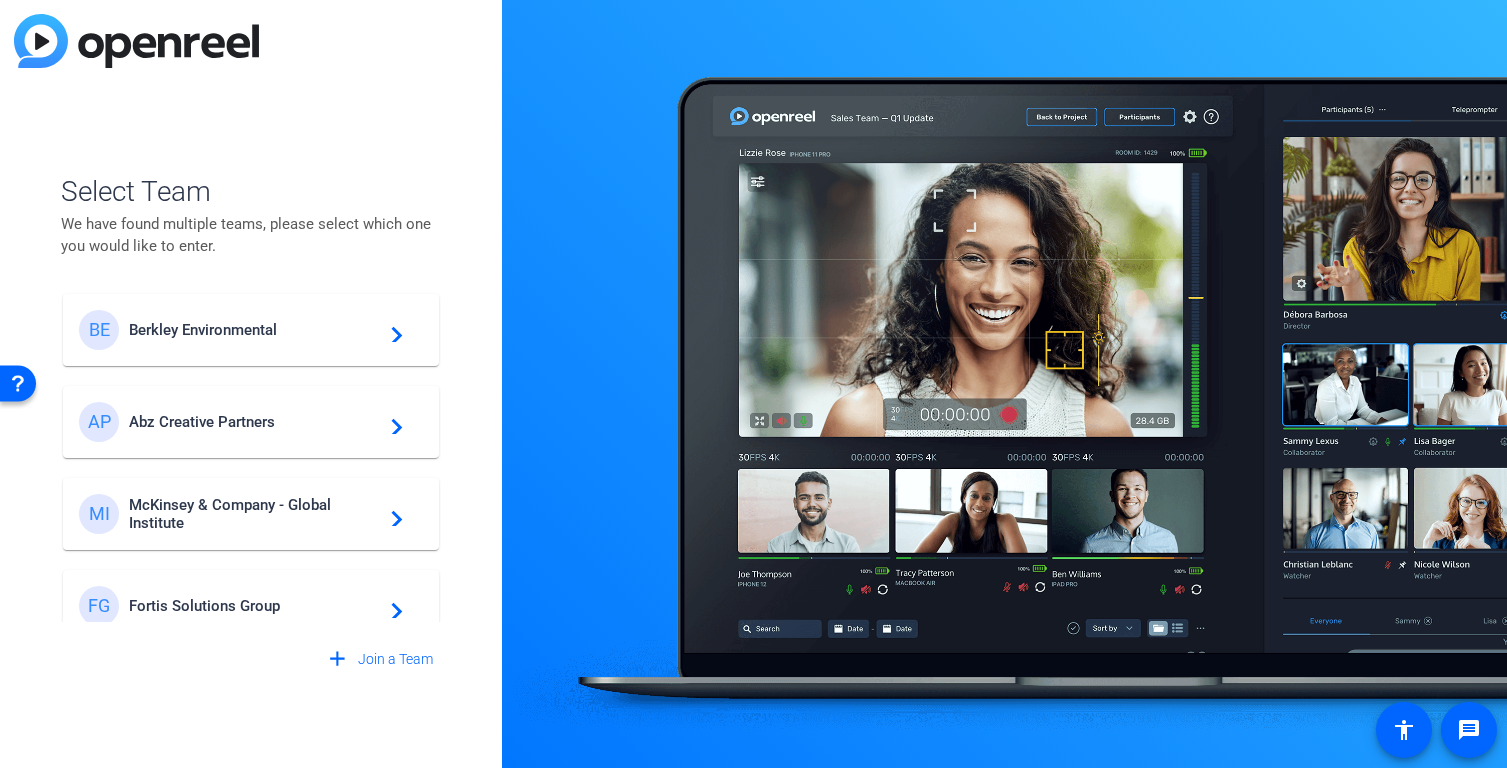 click on "McKinsey & Company - Global Institute" 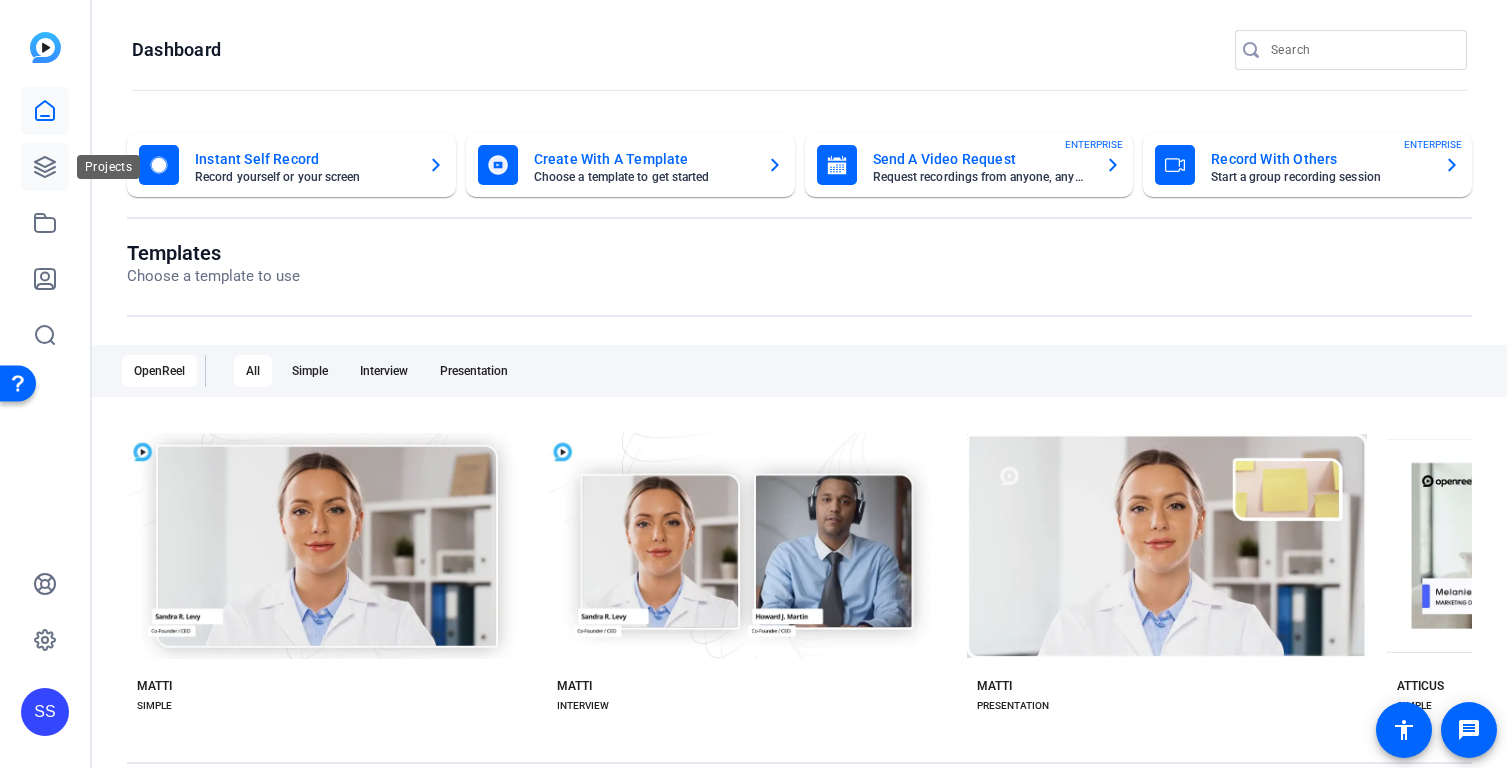 click 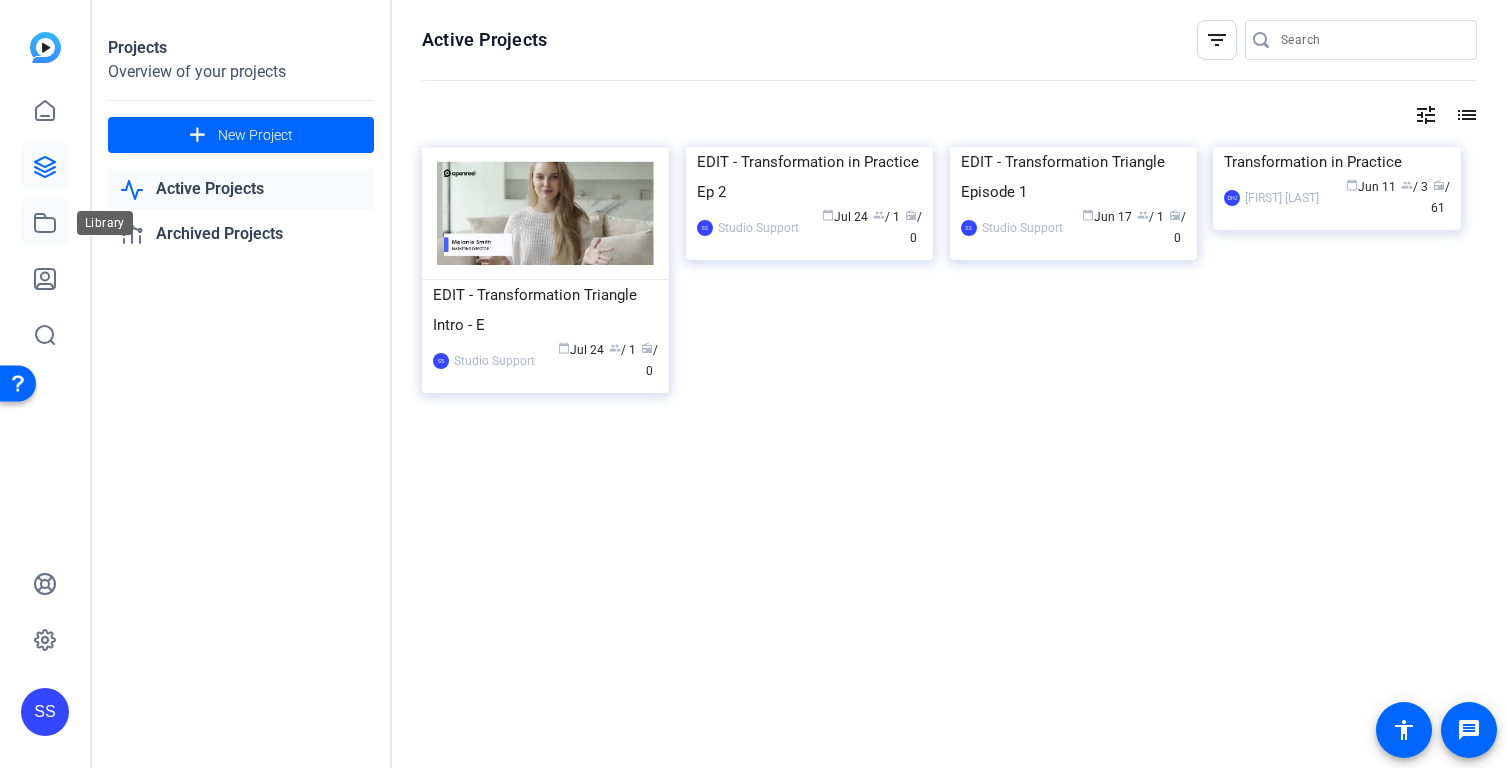 click 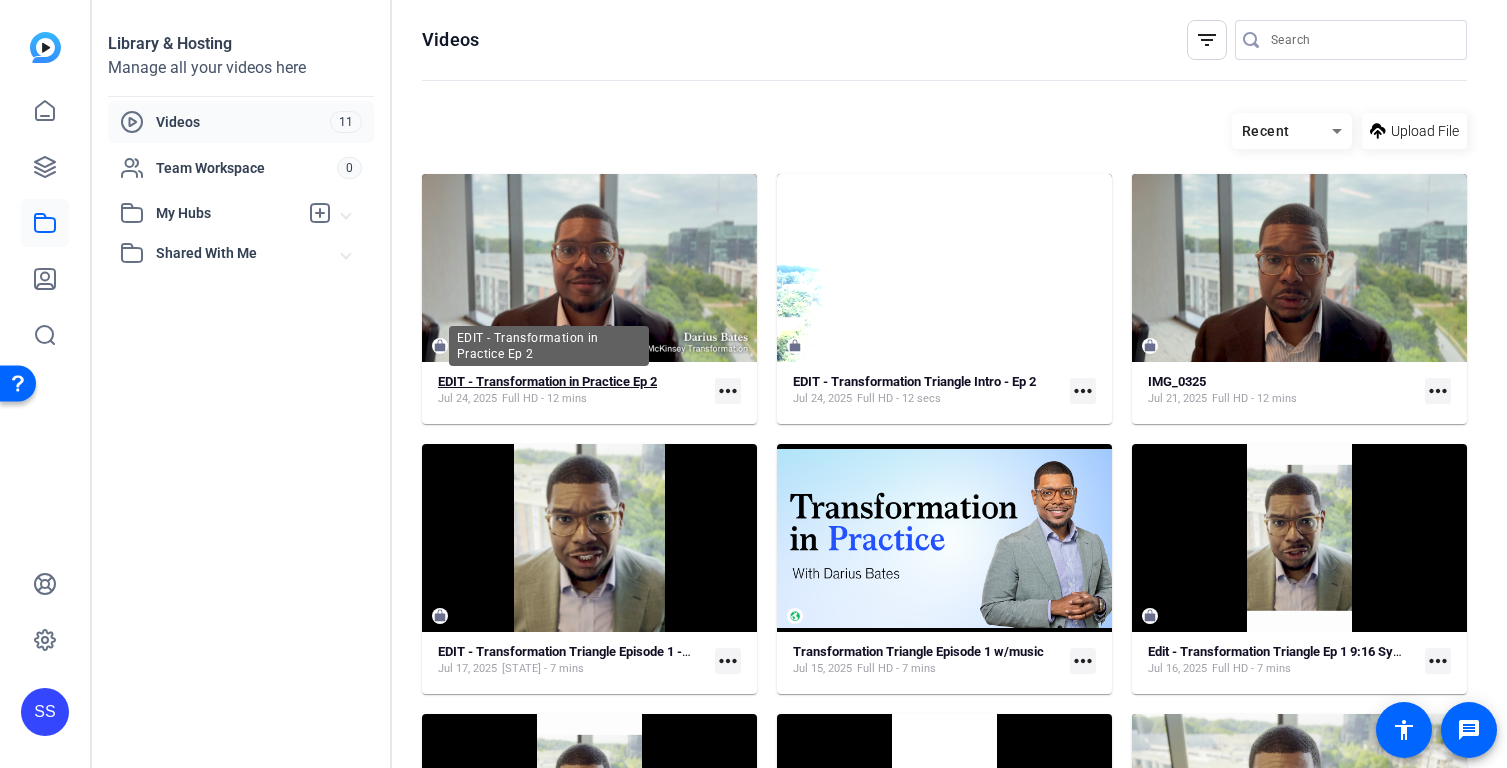 click on "EDIT - Transformation in Practice Ep 2" 